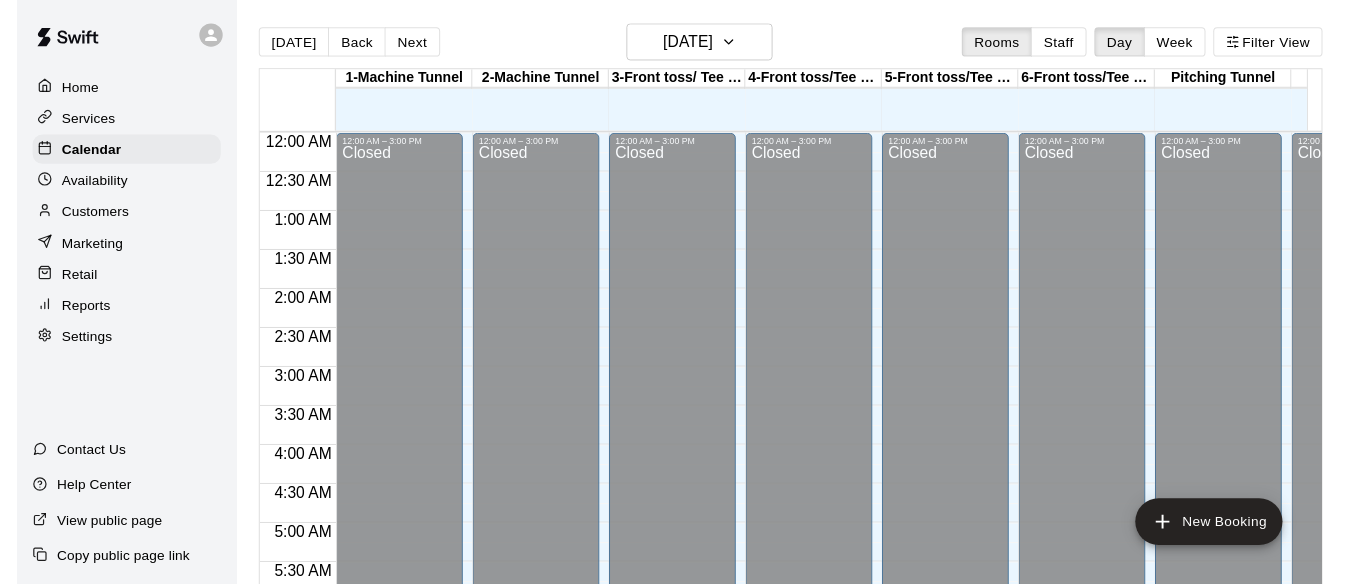 scroll, scrollTop: 0, scrollLeft: 0, axis: both 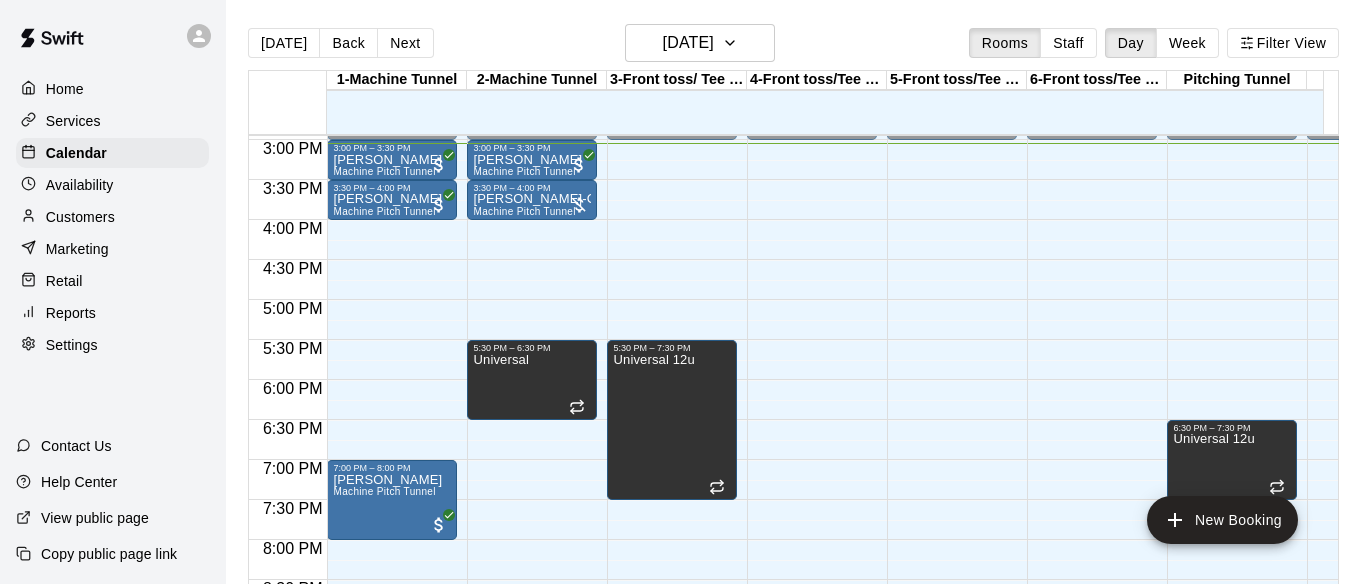 click on "12:00 AM – 3:00 PM Closed 6:30 PM – 7:30 PM Universal 12u 9:00 PM – 11:59 PM Closed" at bounding box center [1232, -100] 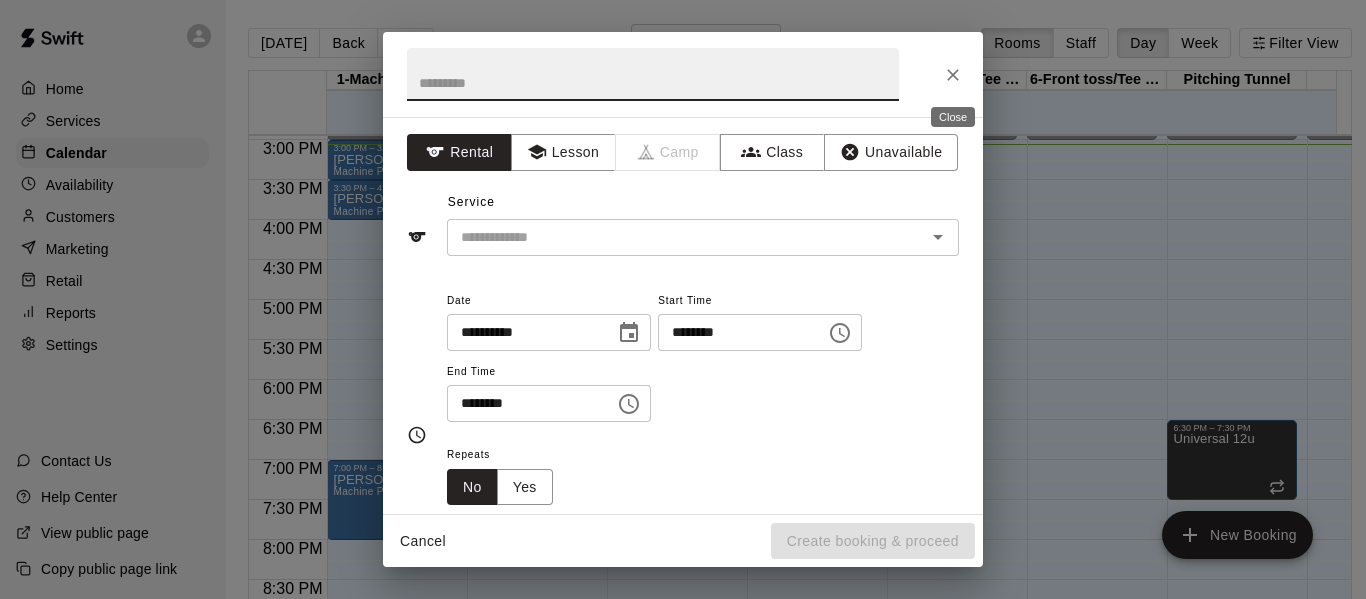 click 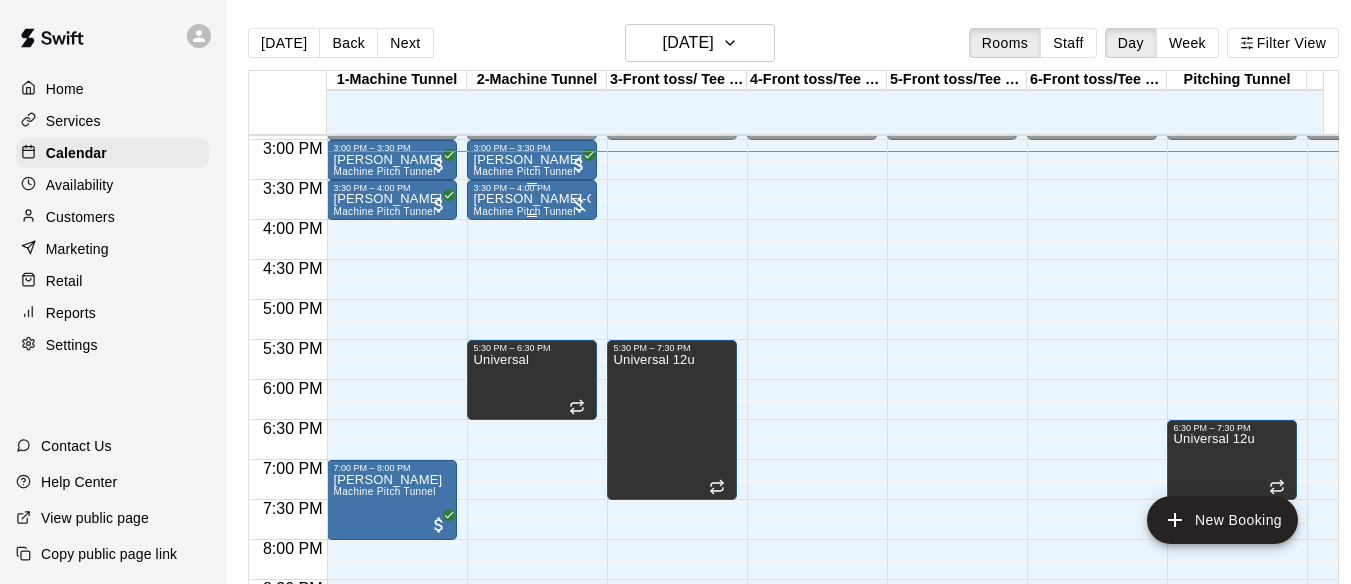 click at bounding box center (579, 205) 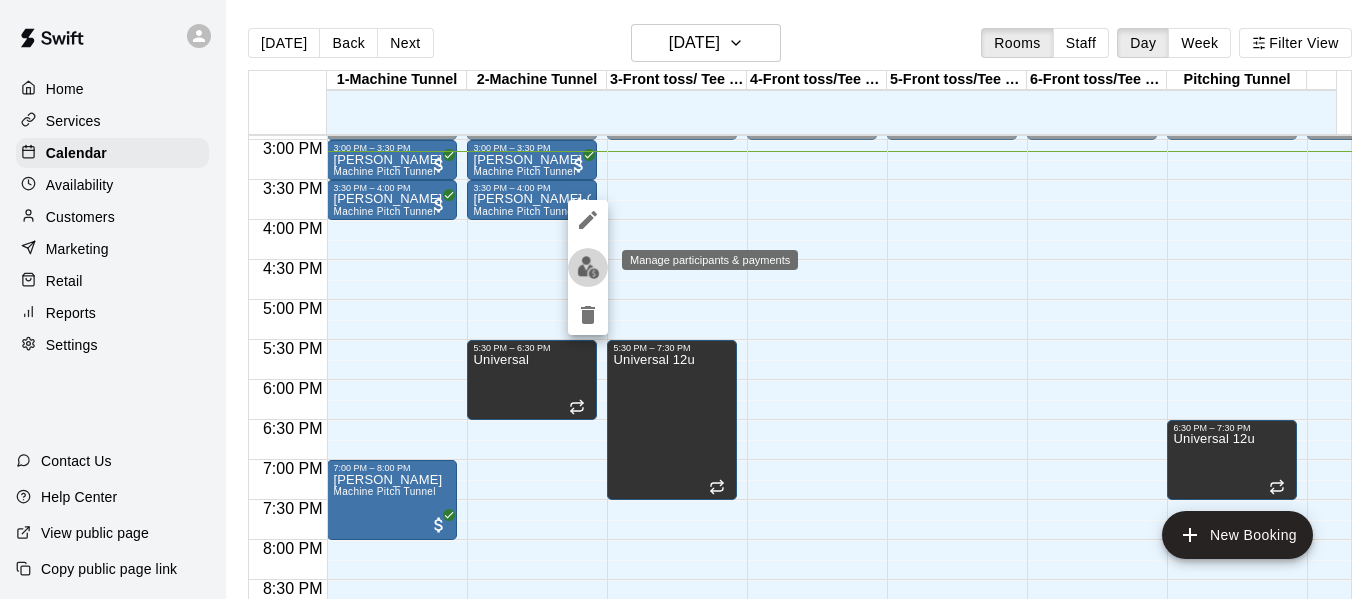 click at bounding box center [588, 267] 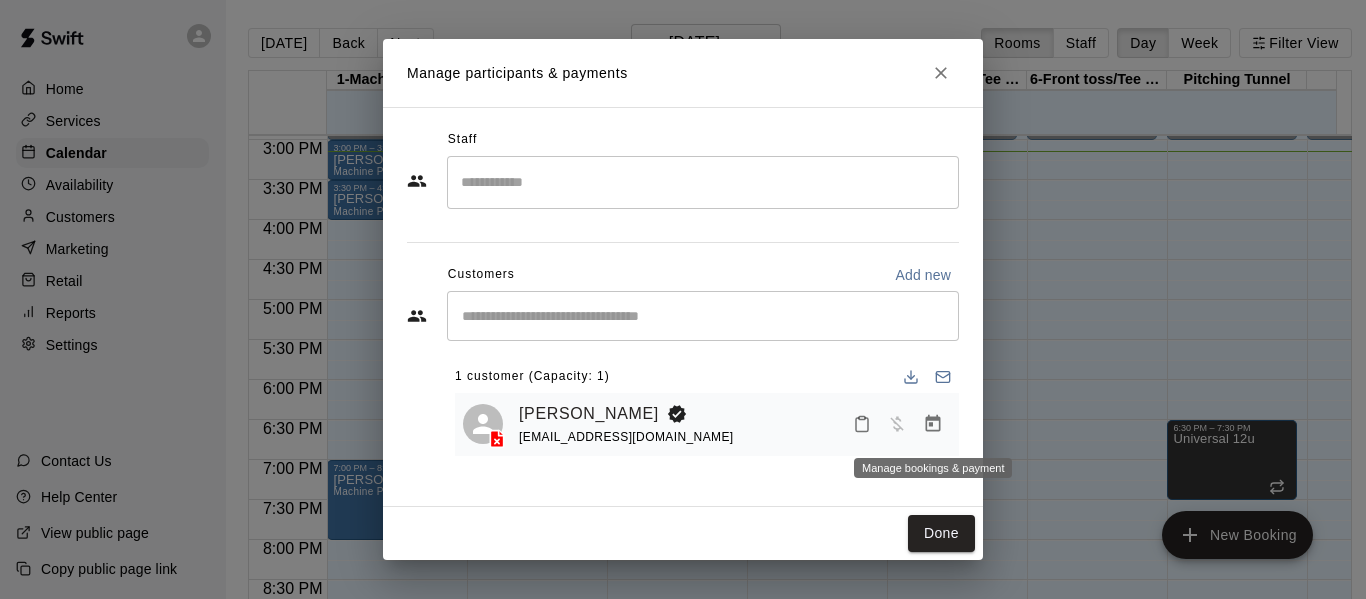 click 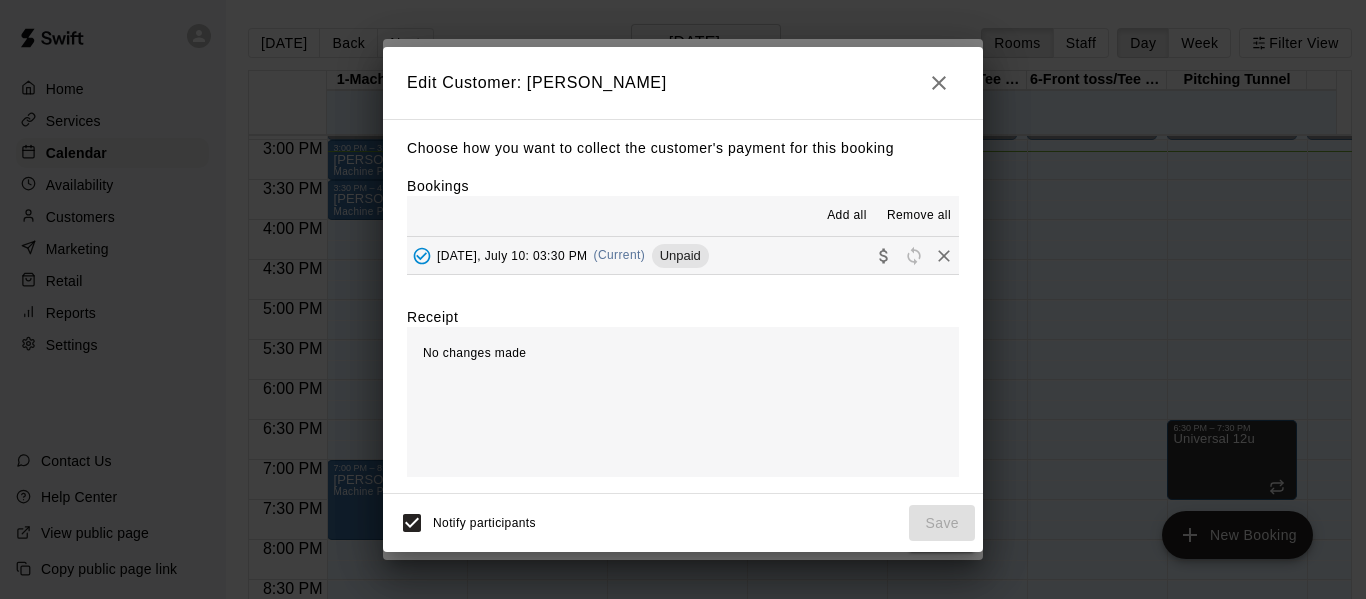 click on "[DATE], July 10: 03:30 PM (Current) Unpaid" at bounding box center (558, 256) 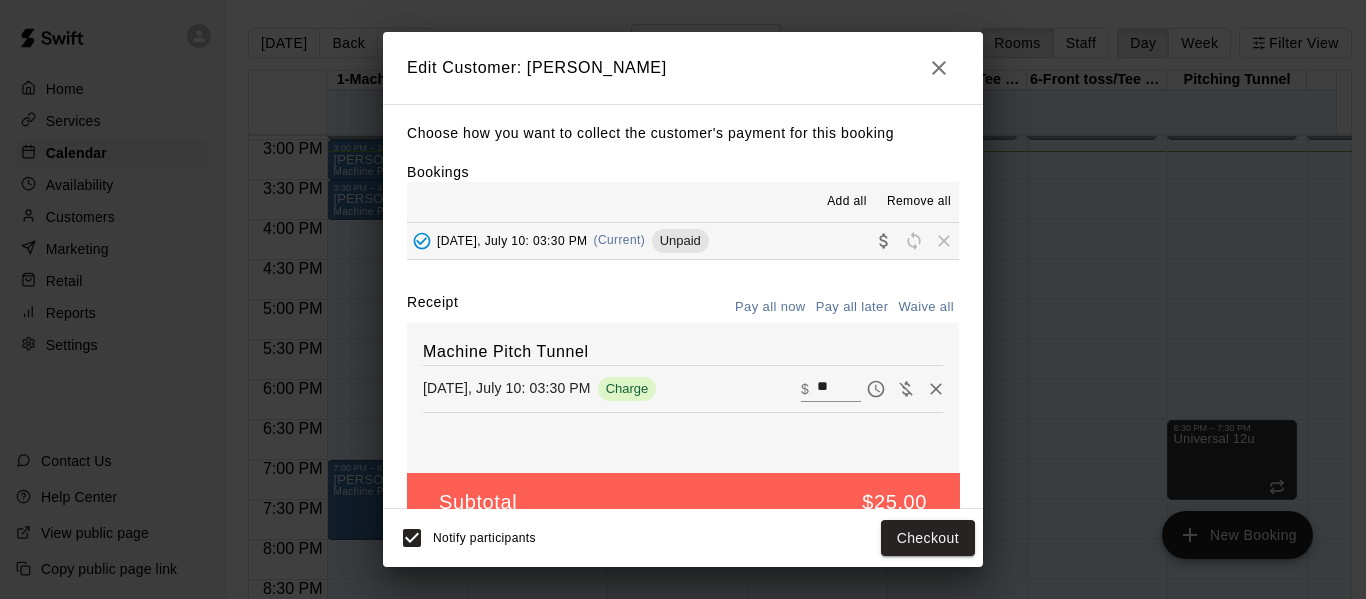 scroll, scrollTop: 42, scrollLeft: 0, axis: vertical 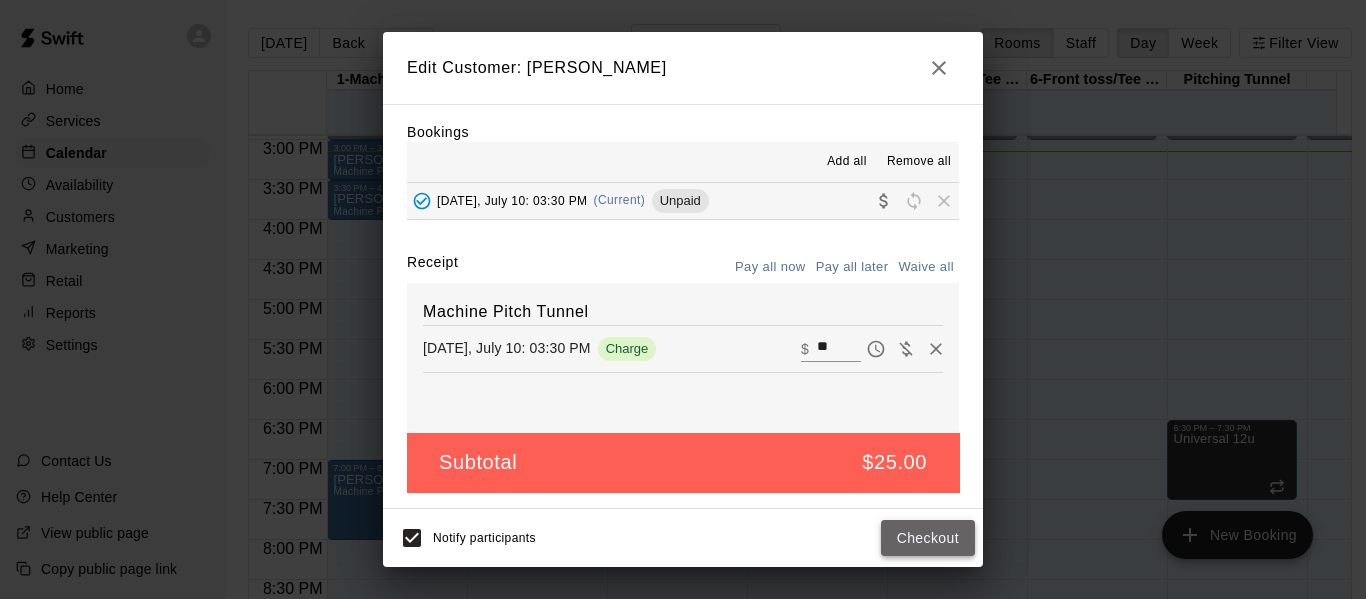 click on "Checkout" at bounding box center (928, 538) 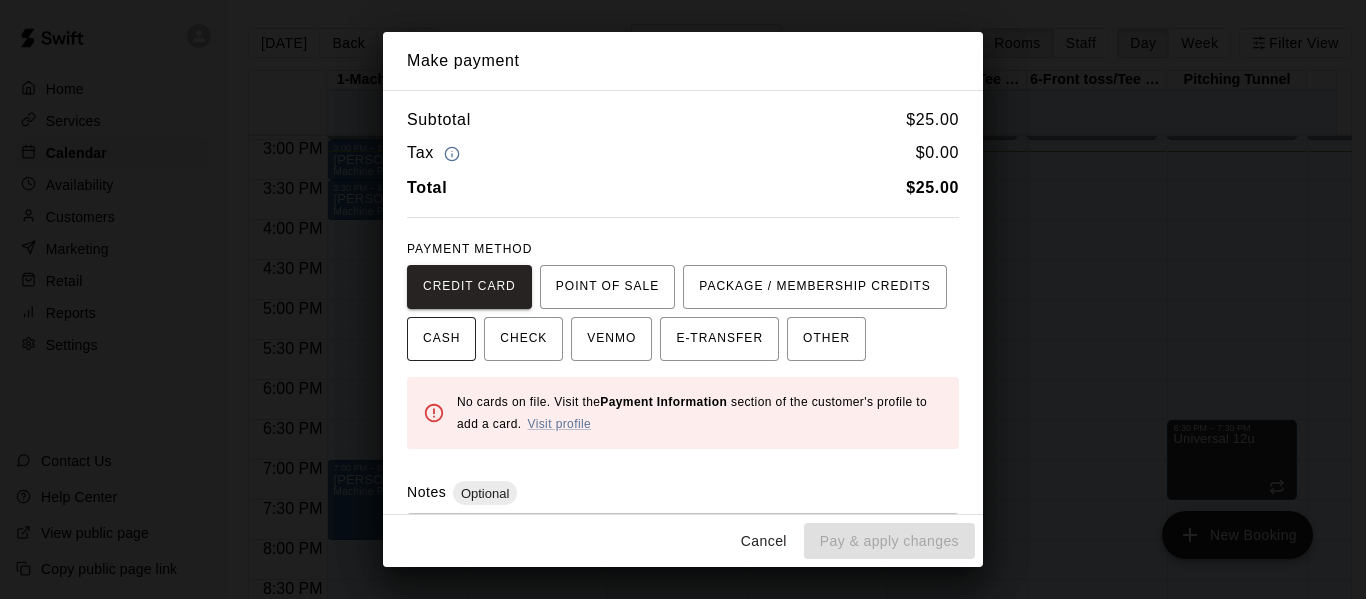 click on "CASH" at bounding box center (441, 339) 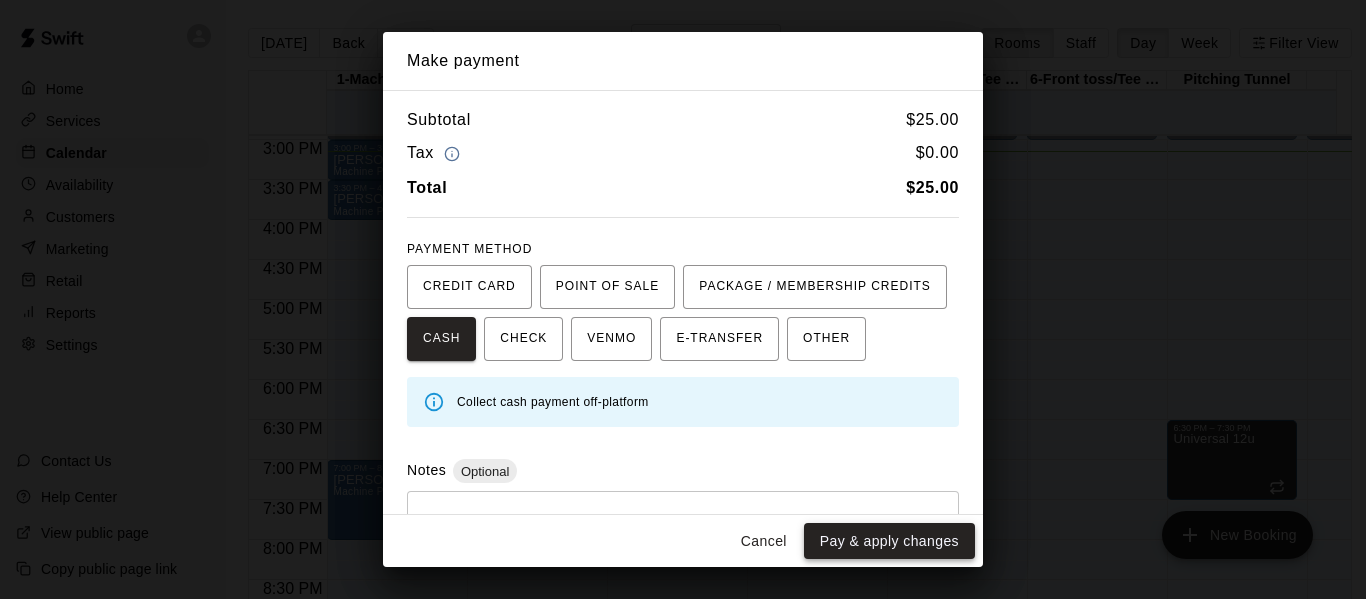 click on "Pay & apply changes" at bounding box center (889, 541) 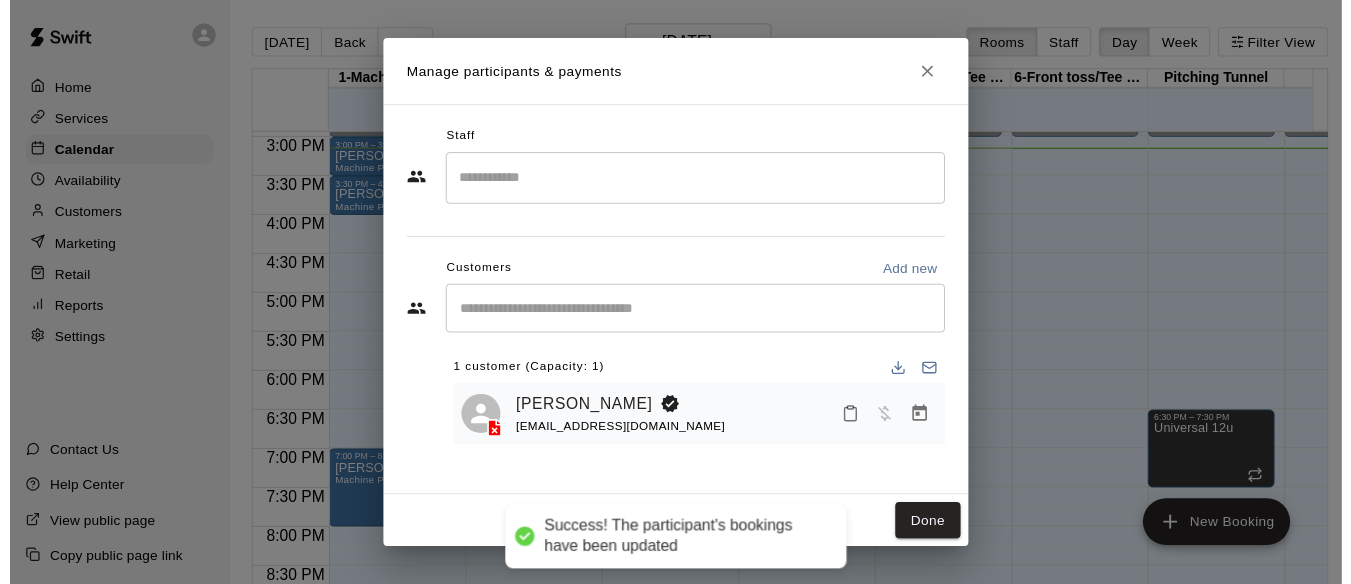 scroll, scrollTop: 0, scrollLeft: 0, axis: both 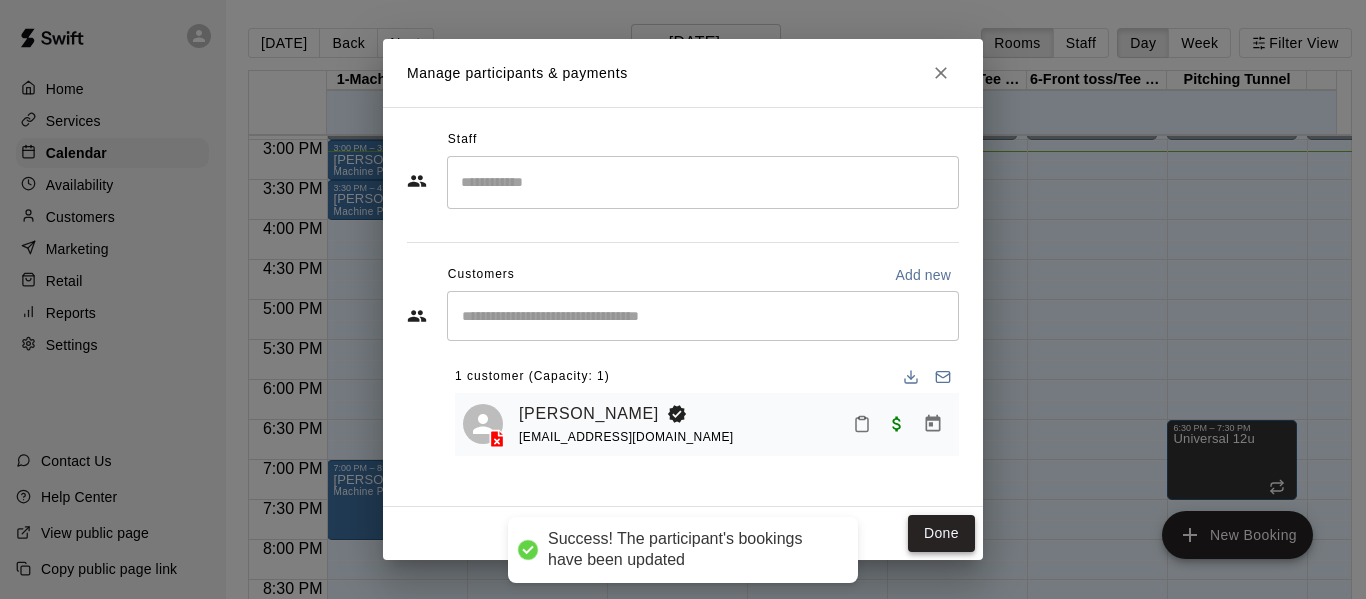click on "Done" at bounding box center [941, 533] 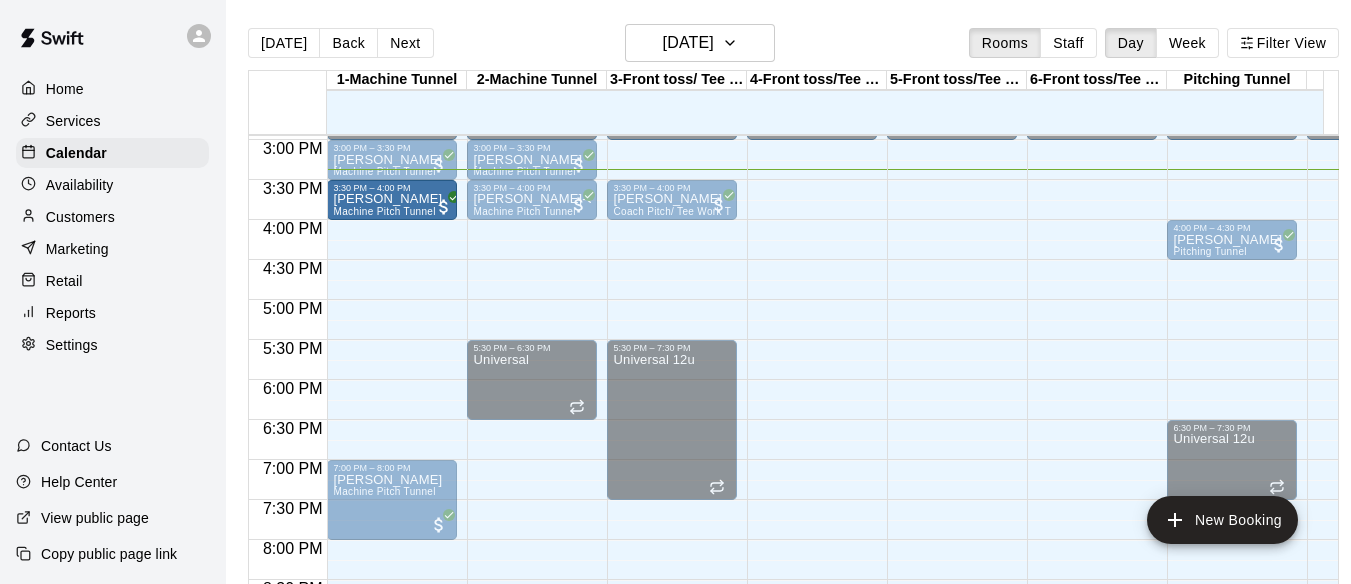 drag, startPoint x: 375, startPoint y: 197, endPoint x: 411, endPoint y: 208, distance: 37.64306 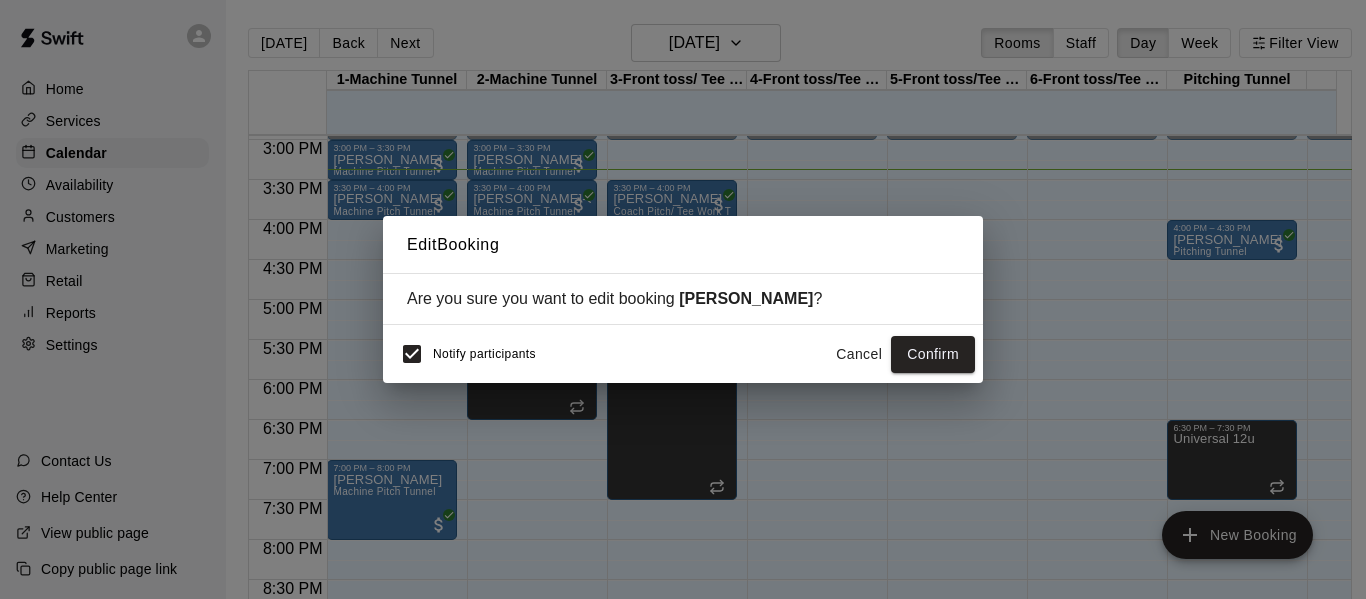 click on "Cancel" at bounding box center (859, 354) 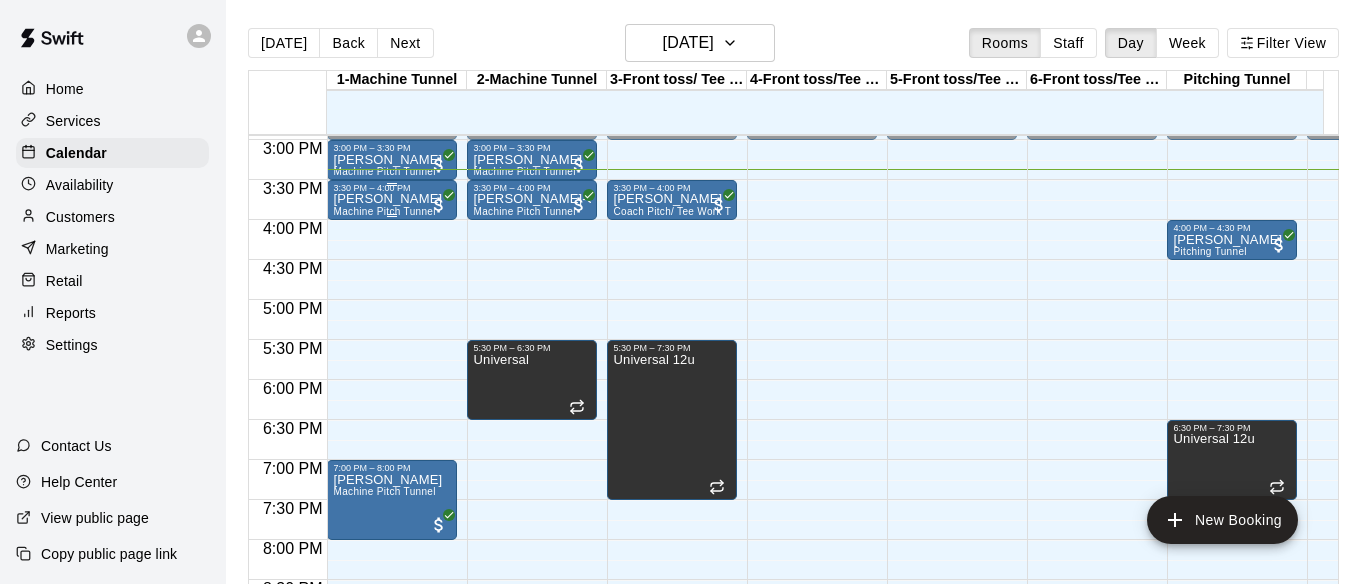 click on "3:30 PM – 4:00 PM" at bounding box center (392, 188) 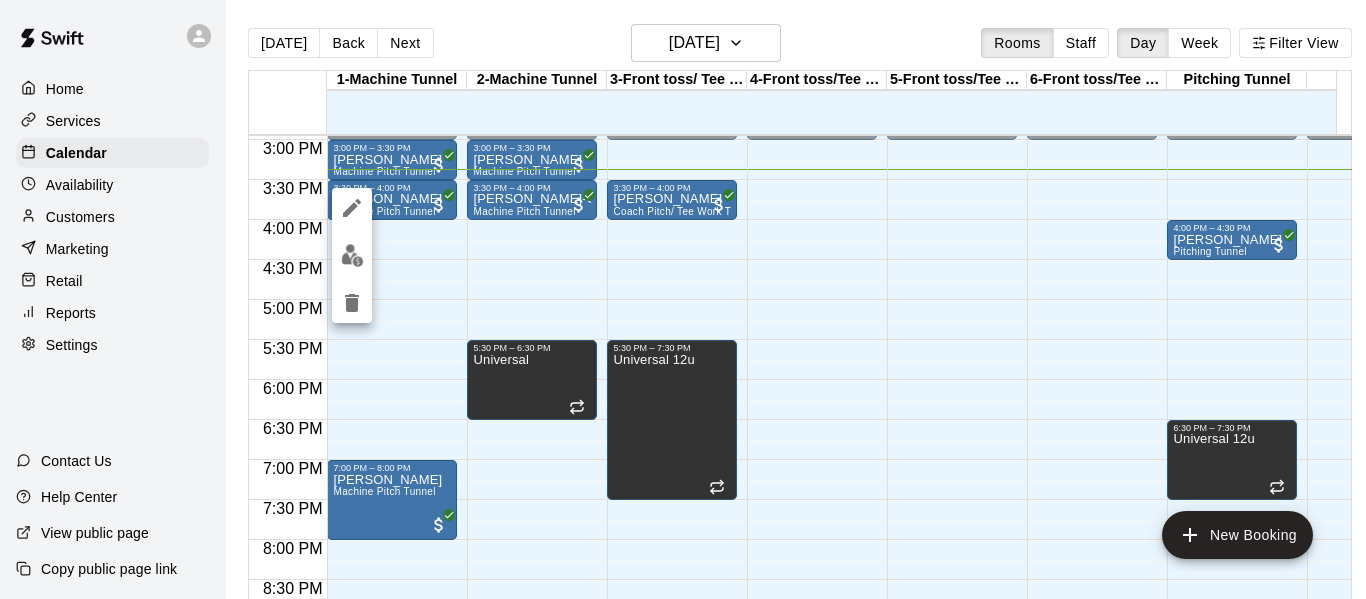click at bounding box center (683, 299) 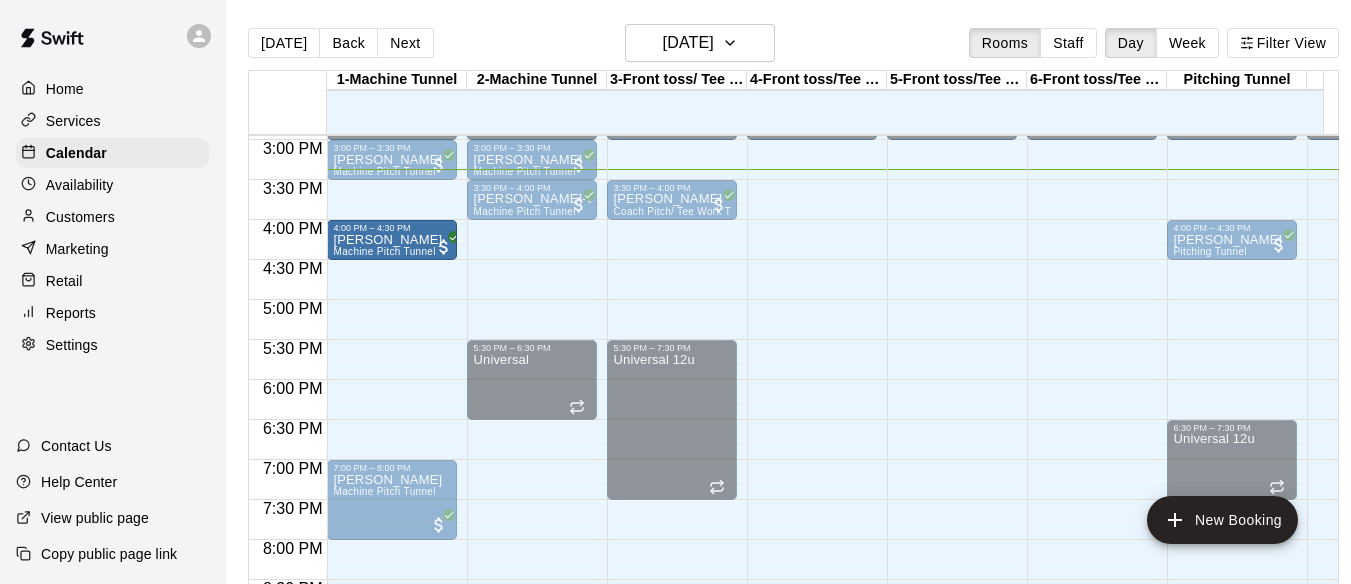 drag, startPoint x: 422, startPoint y: 195, endPoint x: 424, endPoint y: 244, distance: 49.0408 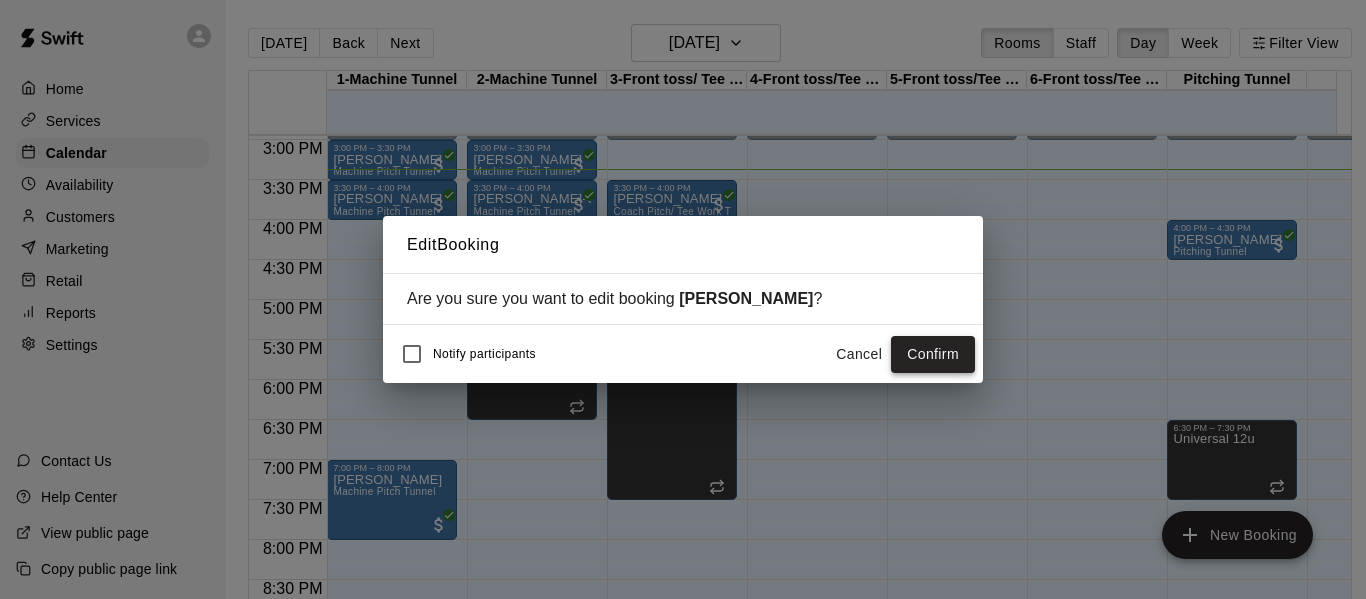 click on "Confirm" at bounding box center [933, 354] 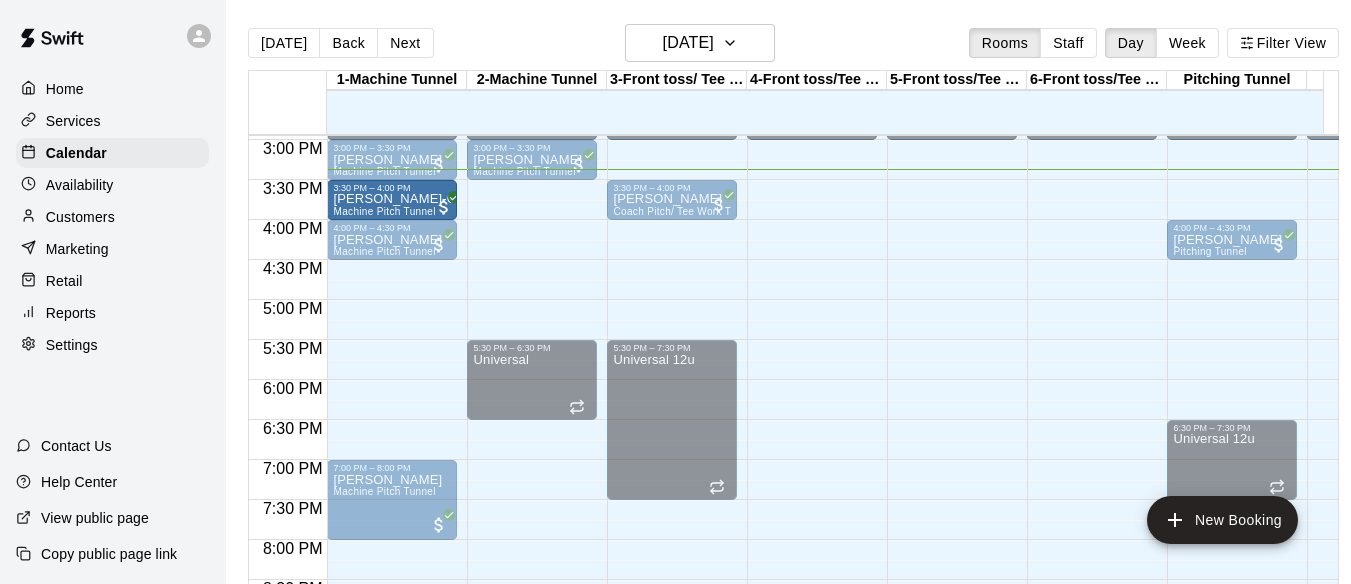 drag, startPoint x: 565, startPoint y: 201, endPoint x: 415, endPoint y: 211, distance: 150.33296 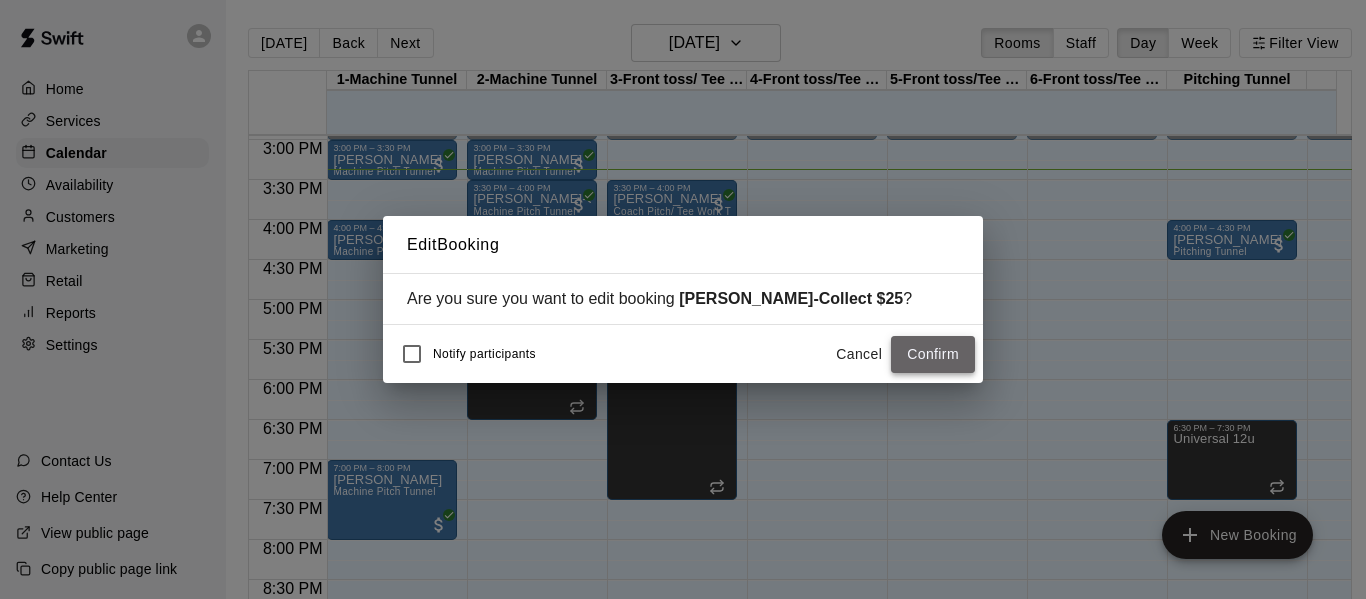 click on "Confirm" at bounding box center [933, 354] 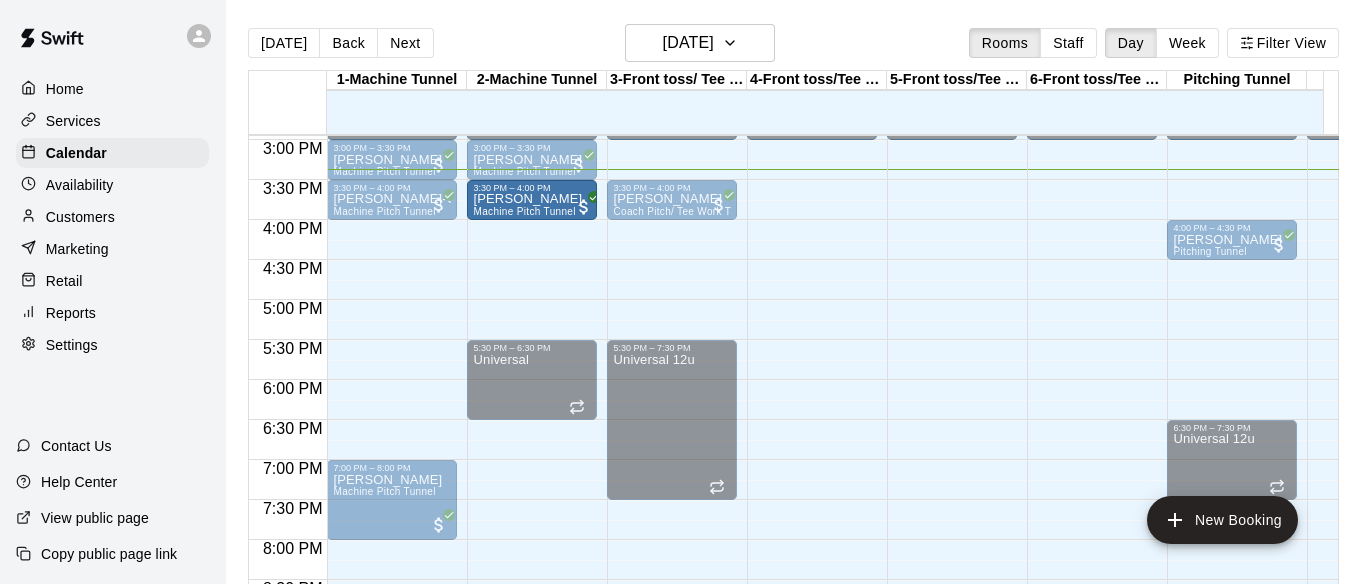 drag, startPoint x: 423, startPoint y: 242, endPoint x: 555, endPoint y: 215, distance: 134.73306 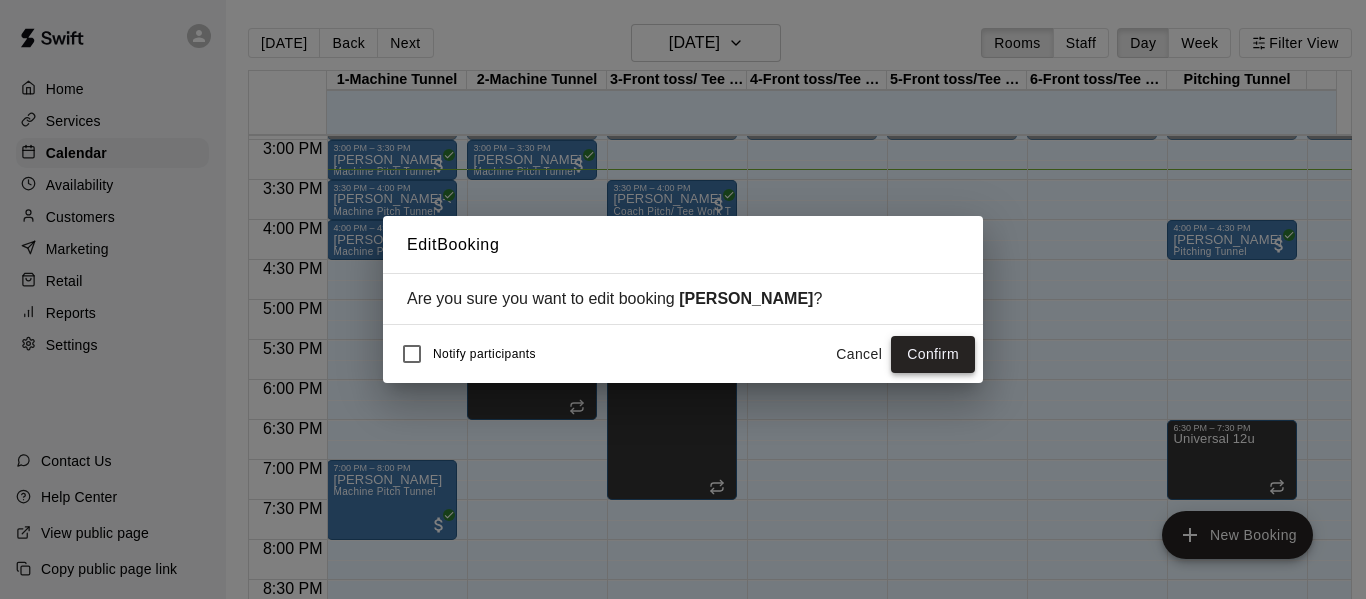 click on "Confirm" at bounding box center (933, 354) 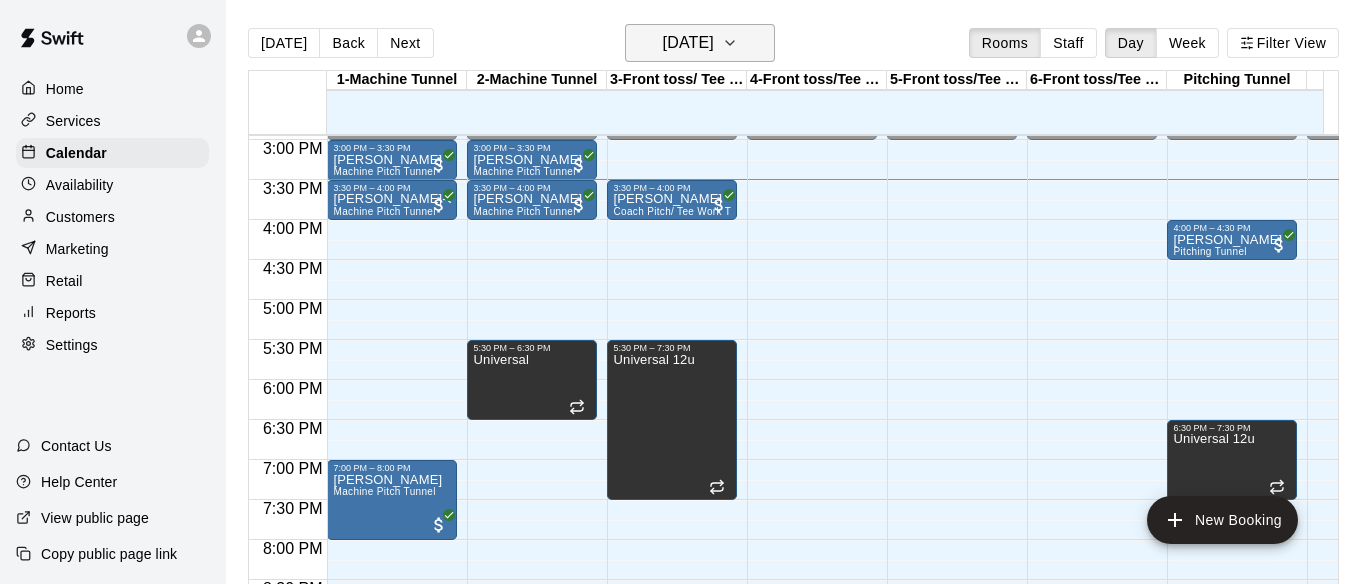 click on "[DATE]" at bounding box center (688, 43) 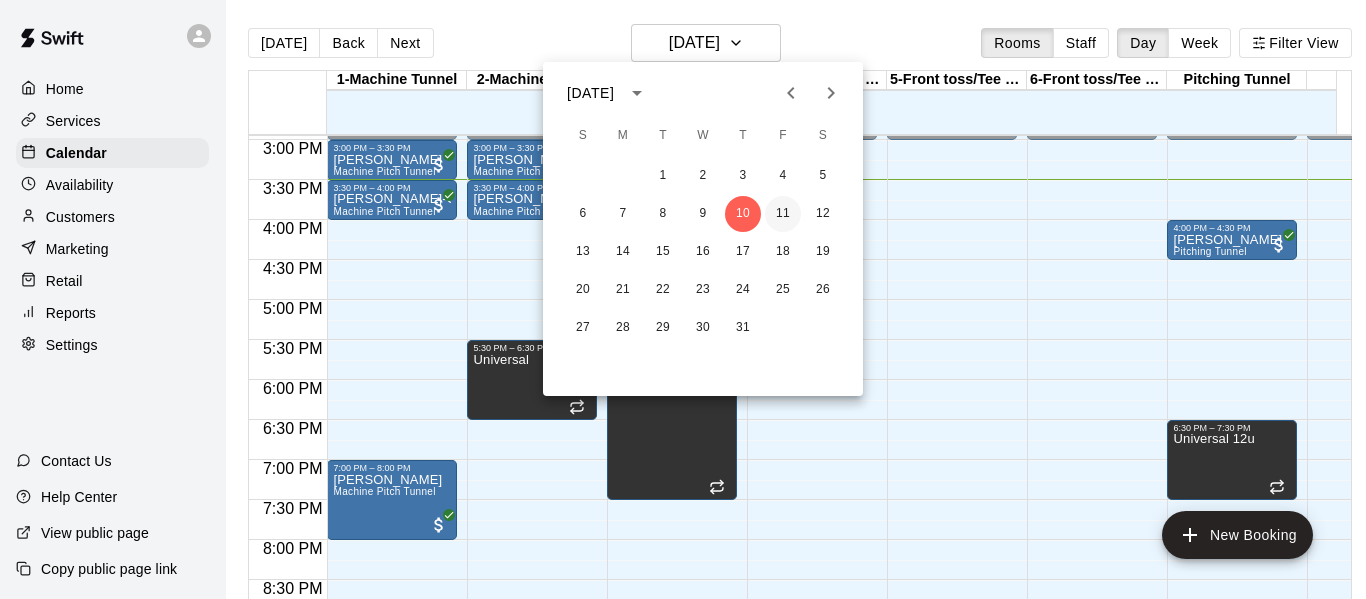 click on "11" at bounding box center [783, 214] 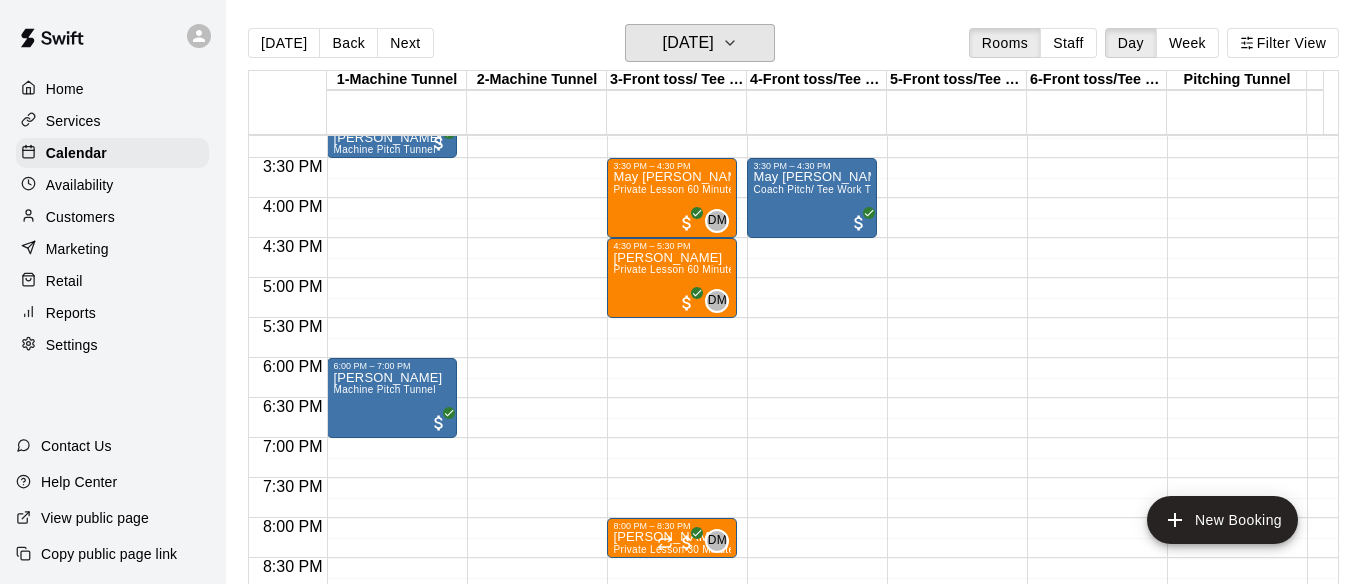 scroll, scrollTop: 1242, scrollLeft: 9, axis: both 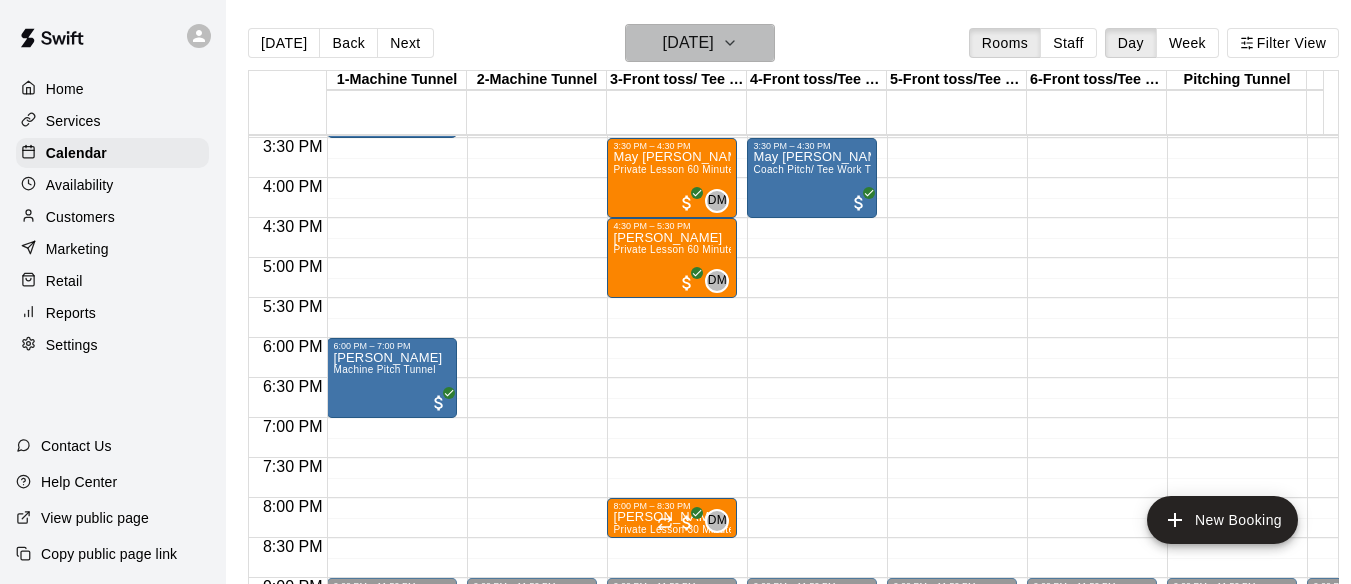 click on "[DATE]" at bounding box center (688, 43) 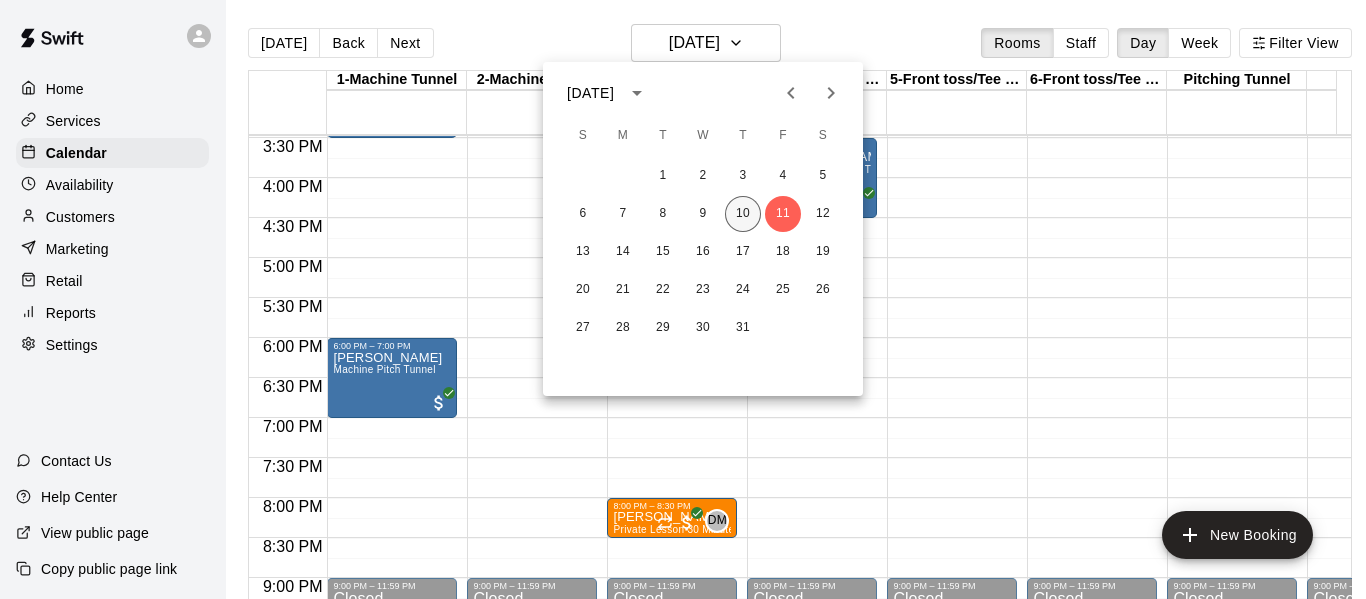 click on "10" at bounding box center (743, 214) 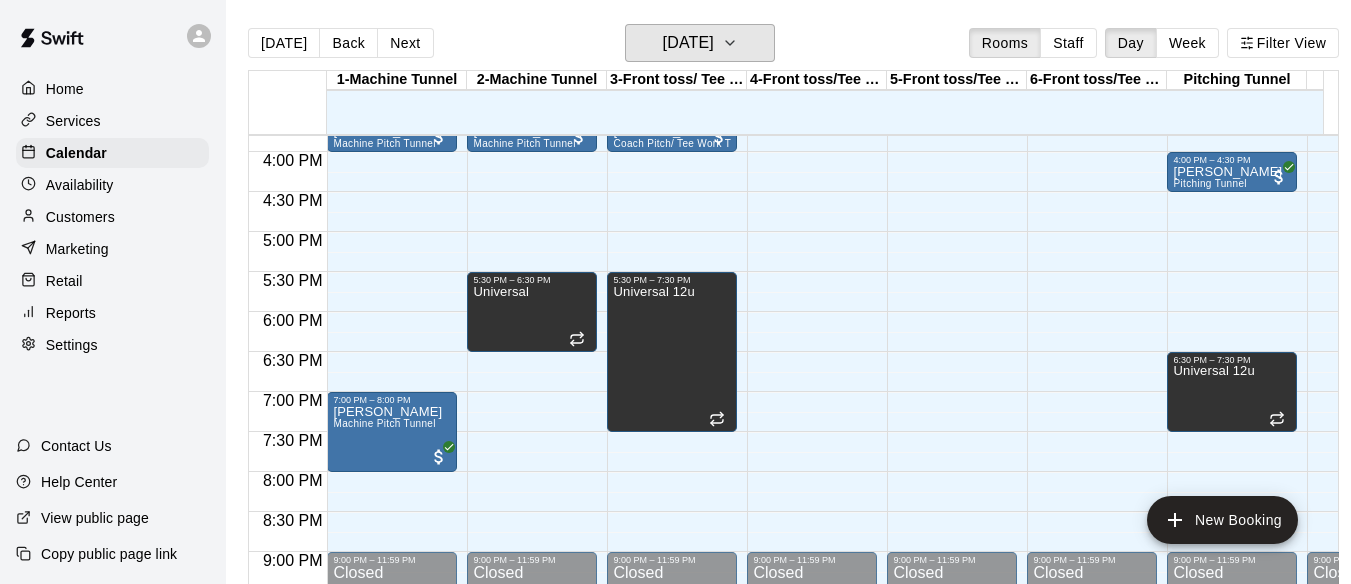 scroll, scrollTop: 1282, scrollLeft: 1, axis: both 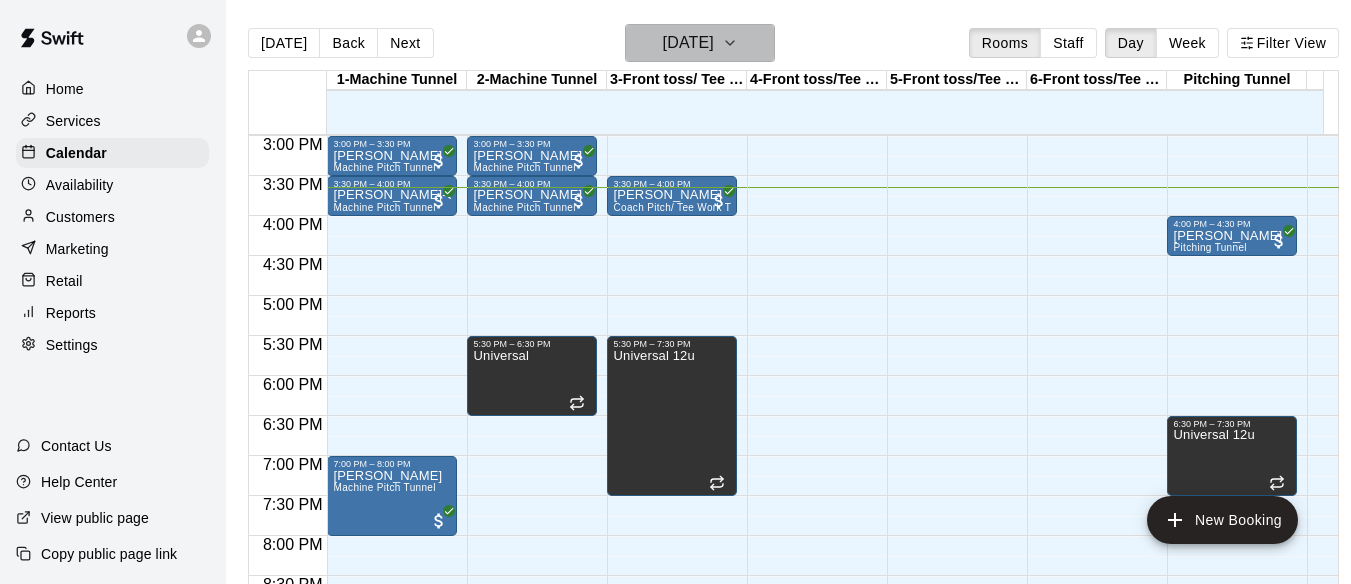click on "[DATE]" at bounding box center (688, 43) 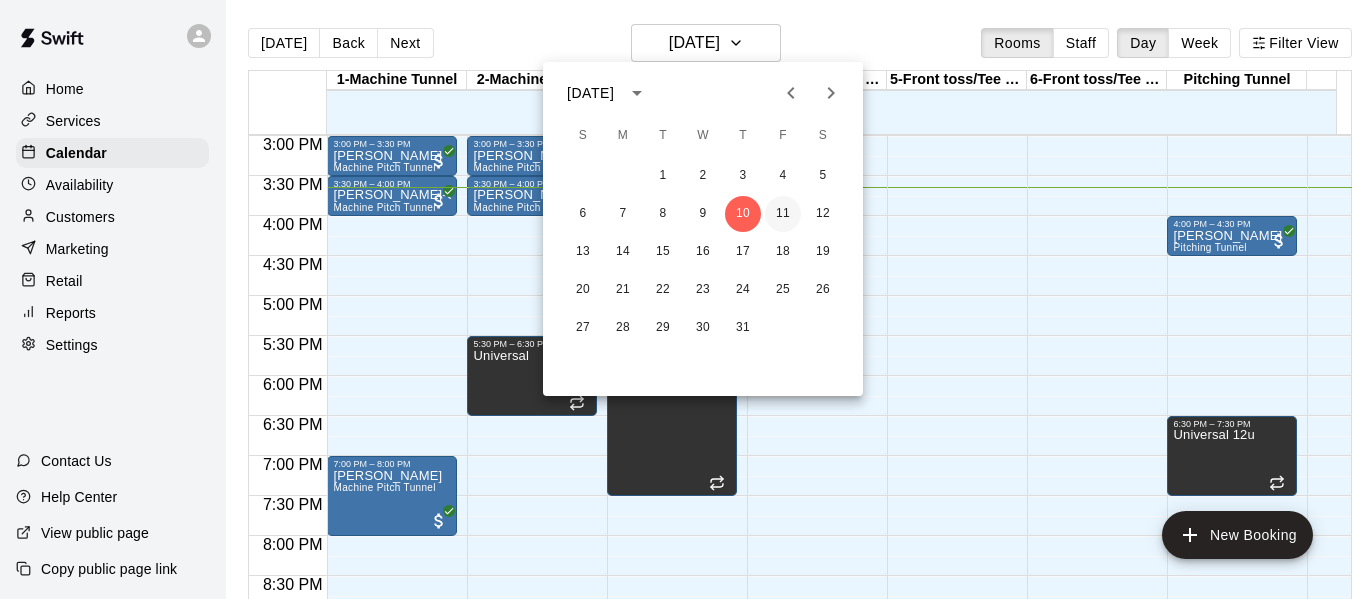 click on "11" at bounding box center [783, 214] 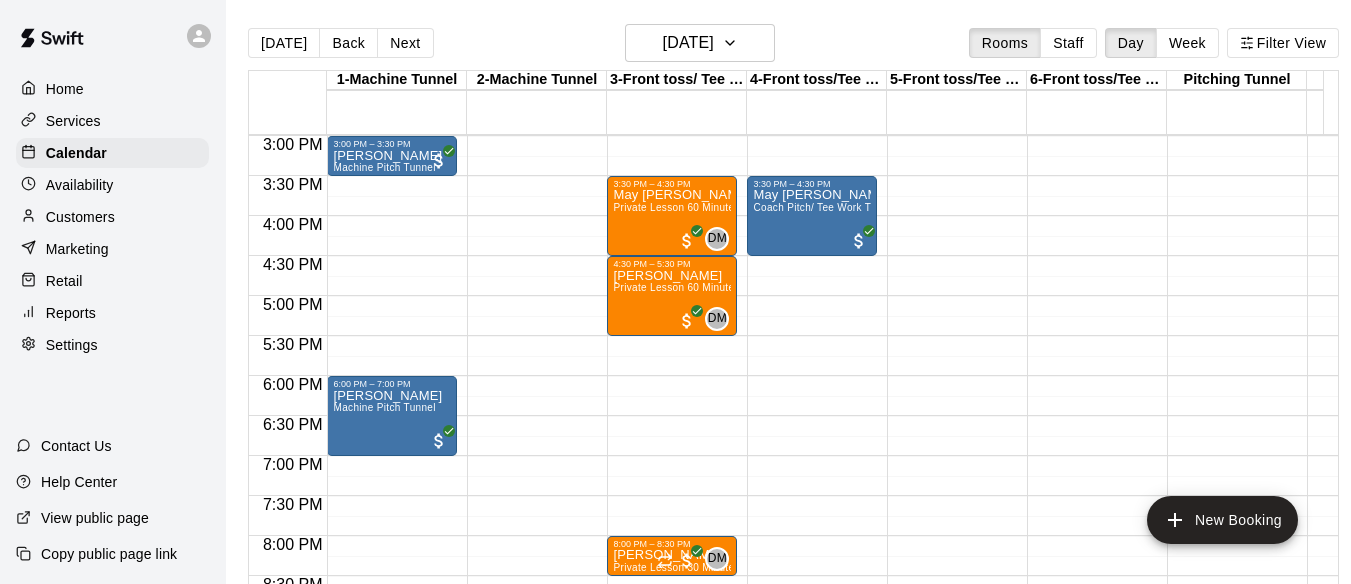 click on "12:00 AM – 3:00 PM Closed 9:00 PM – 11:59 PM Closed" at bounding box center [1232, -104] 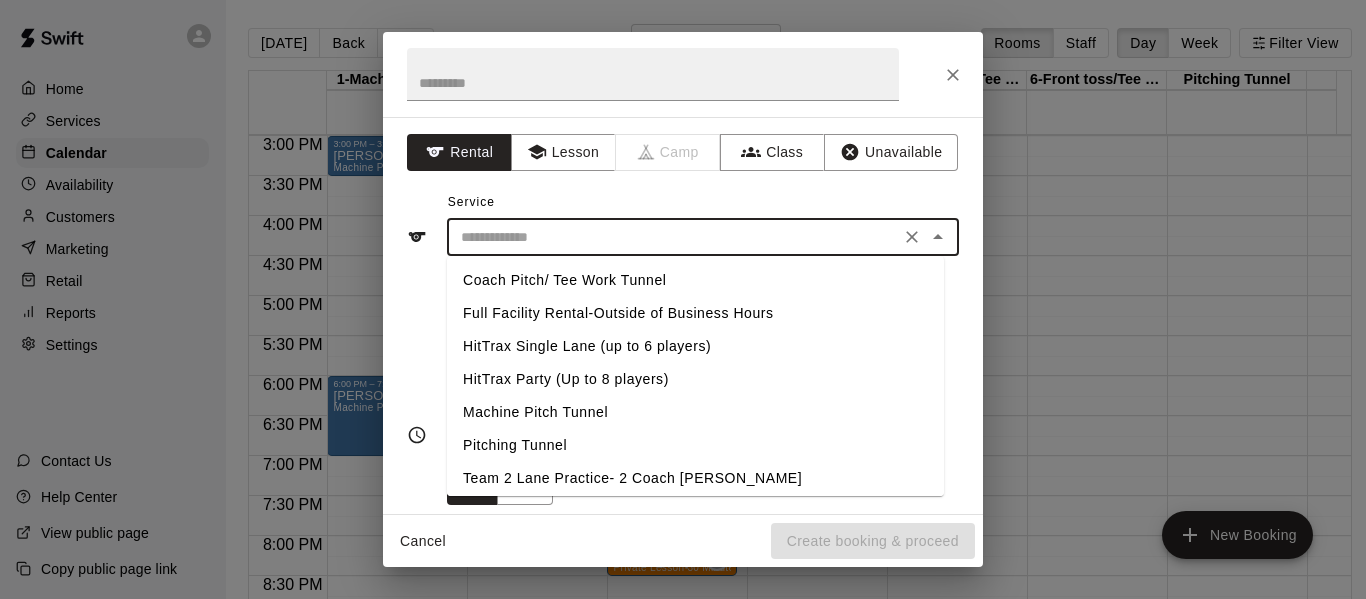 click at bounding box center [673, 237] 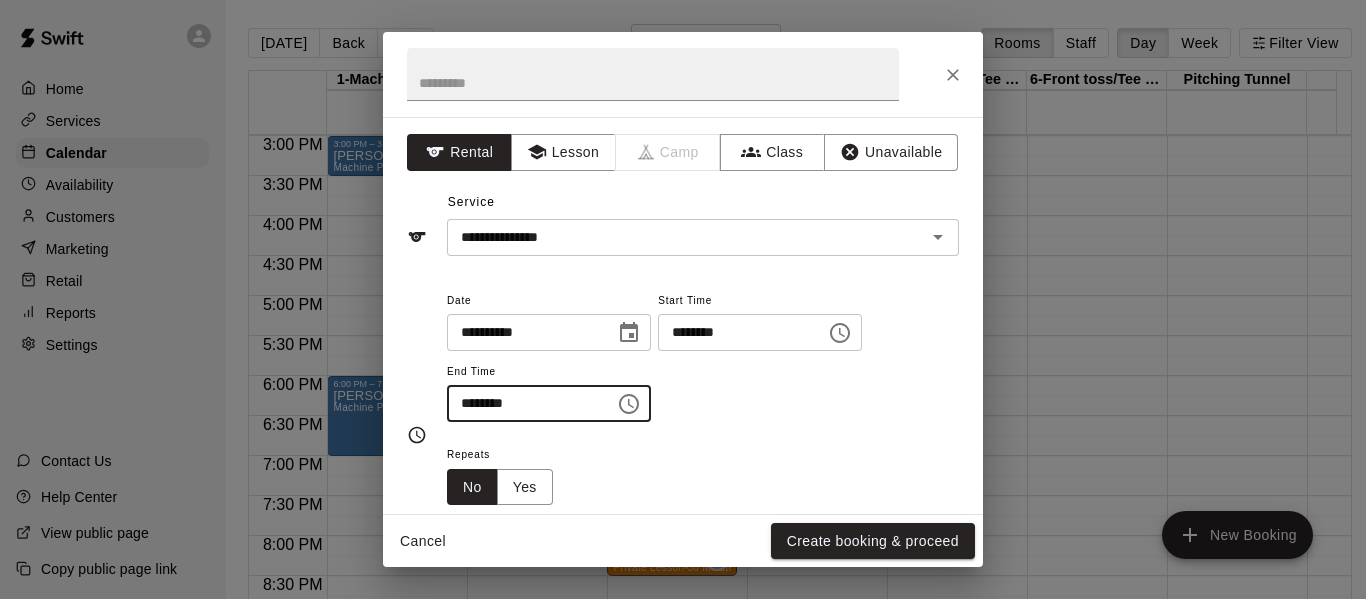 click on "********" at bounding box center [524, 403] 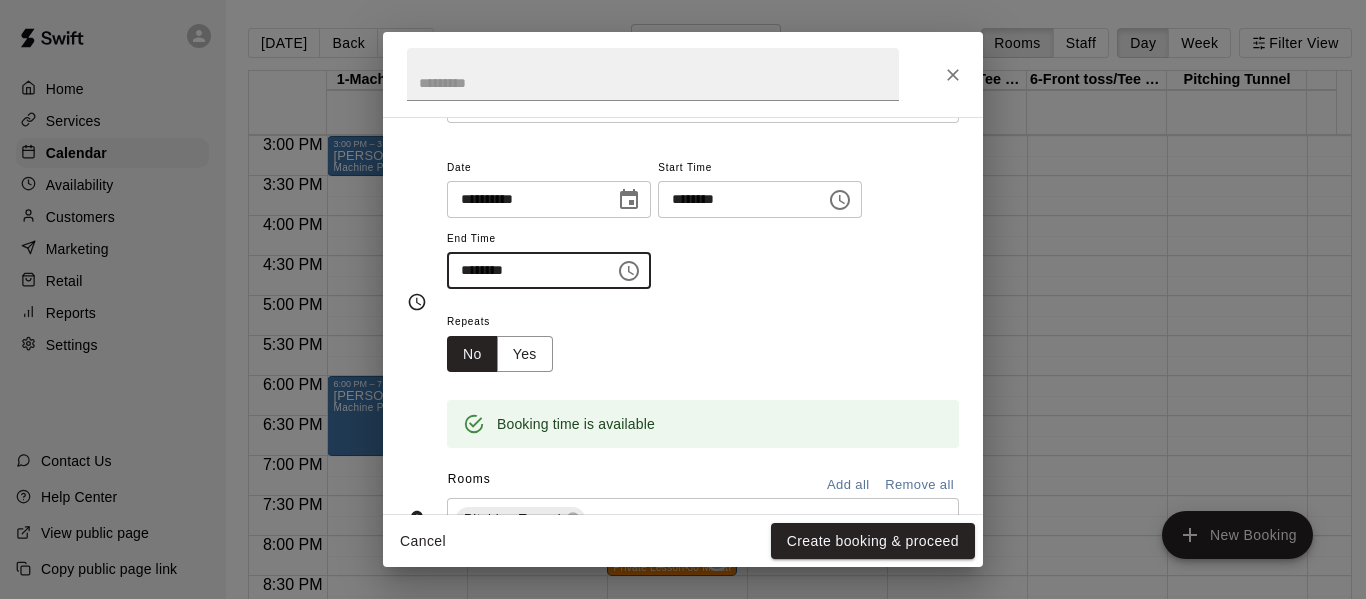 scroll, scrollTop: 142, scrollLeft: 0, axis: vertical 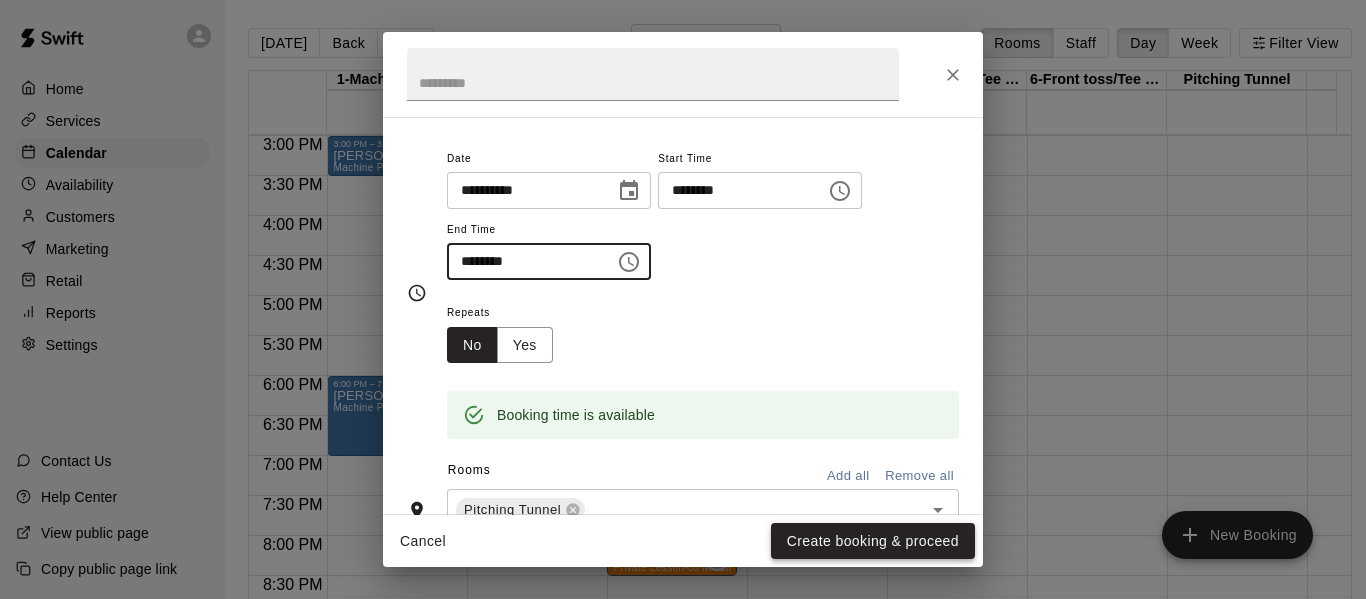 type on "********" 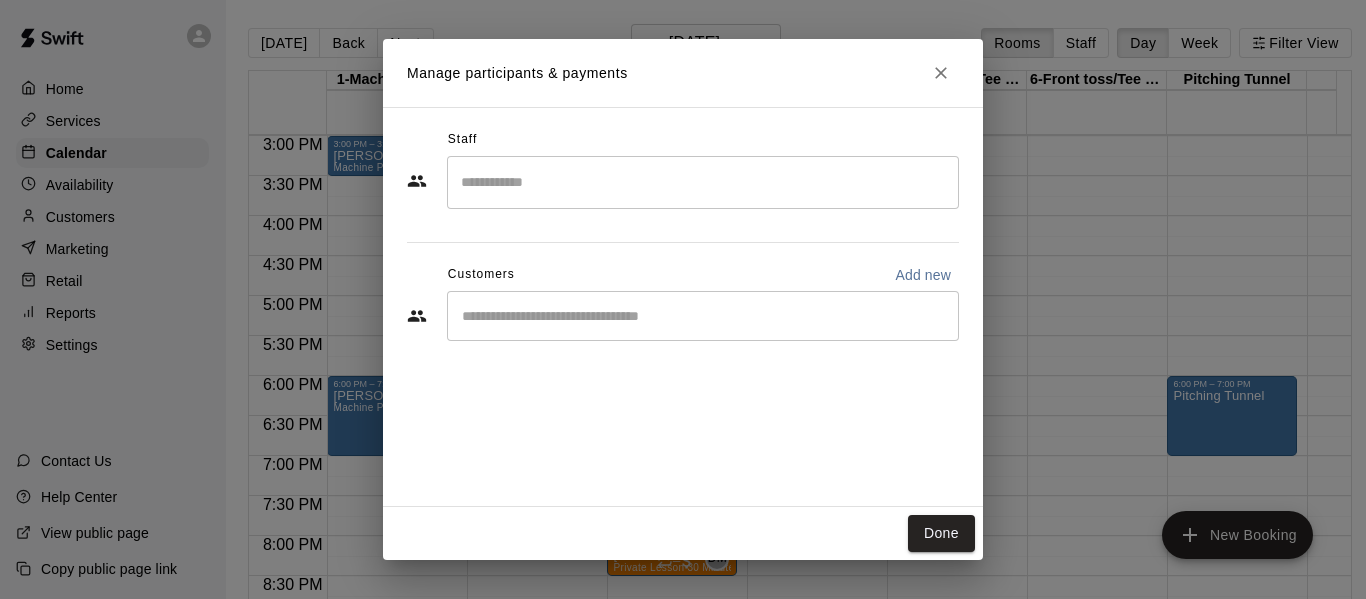 click at bounding box center (703, 182) 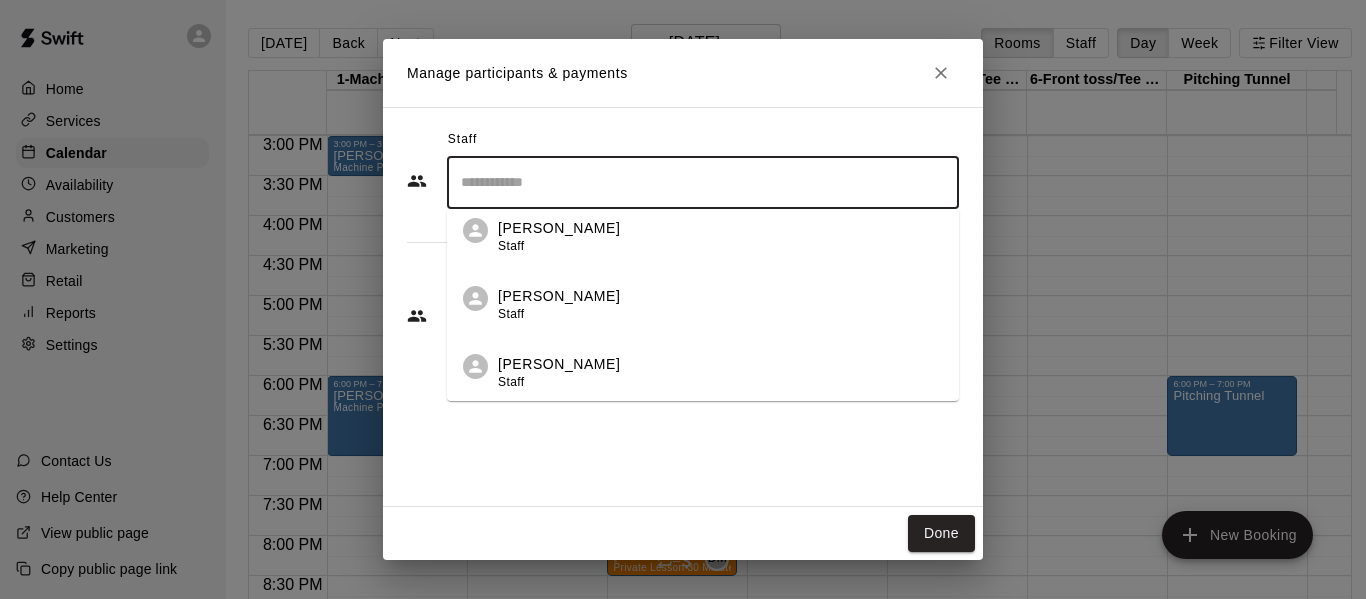 scroll, scrollTop: 0, scrollLeft: 0, axis: both 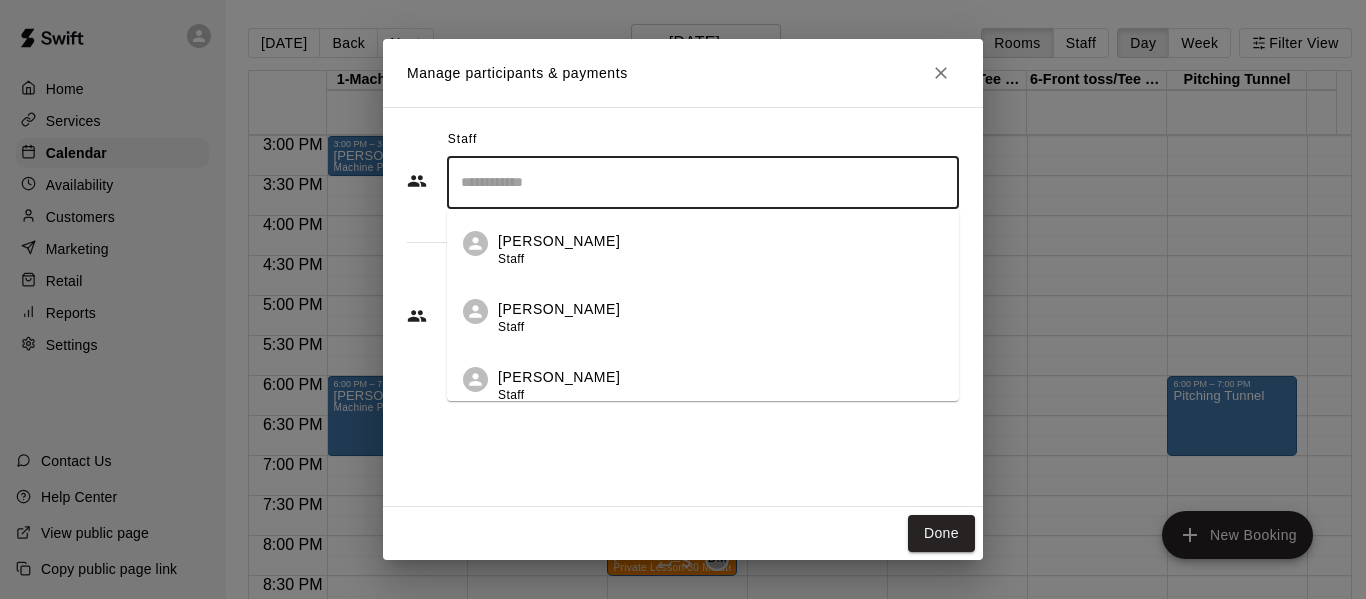 click on "Staff ​ [PERSON_NAME] Staff [PERSON_NAME] Staff [PERSON_NAME] Staff [PERSON_NAME] Staff [PERSON_NAME] Staff [PERSON_NAME] Staff [PERSON_NAME] Staff [PERSON_NAME] Staff [PERSON_NAME] Staff [PERSON_NAME] Staff [PERSON_NAME] Admin [PERSON_NAME] Owner Customers Add new ​" at bounding box center (683, 307) 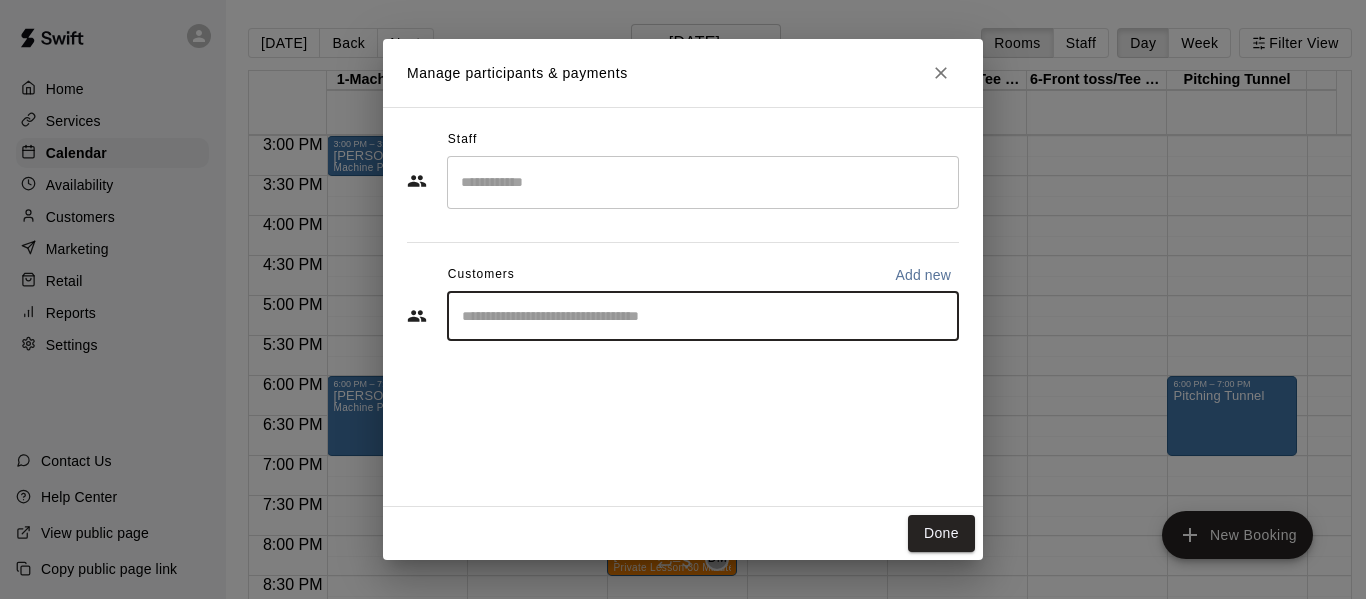click at bounding box center [703, 316] 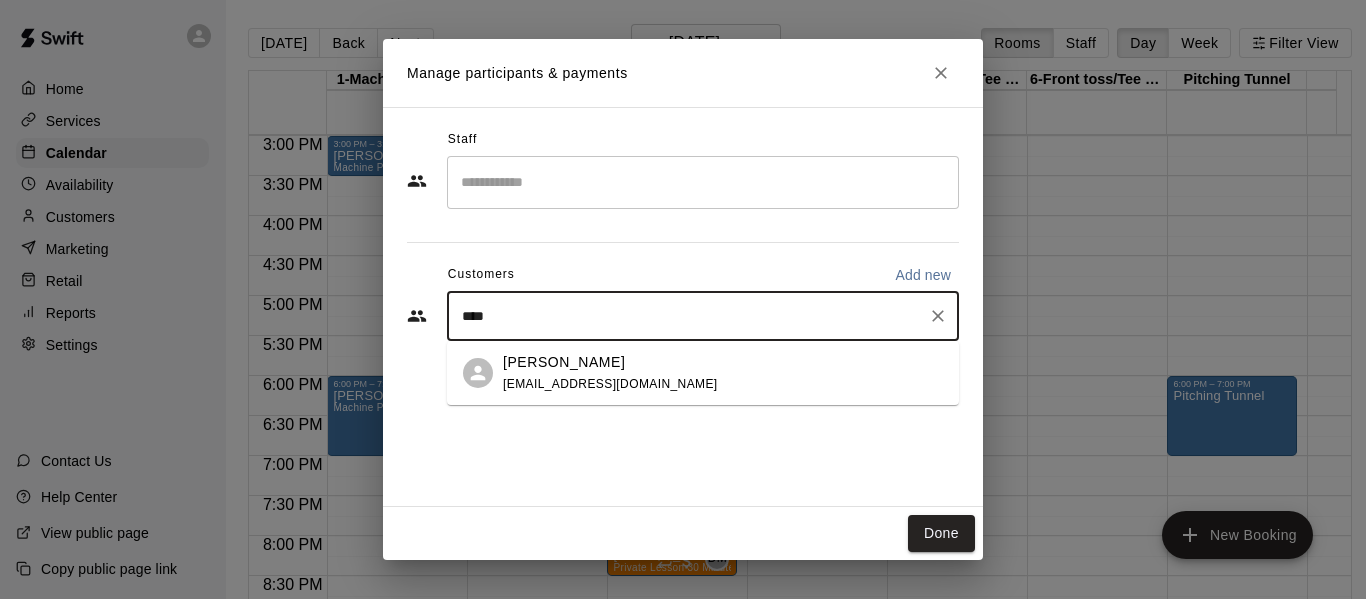 type on "*****" 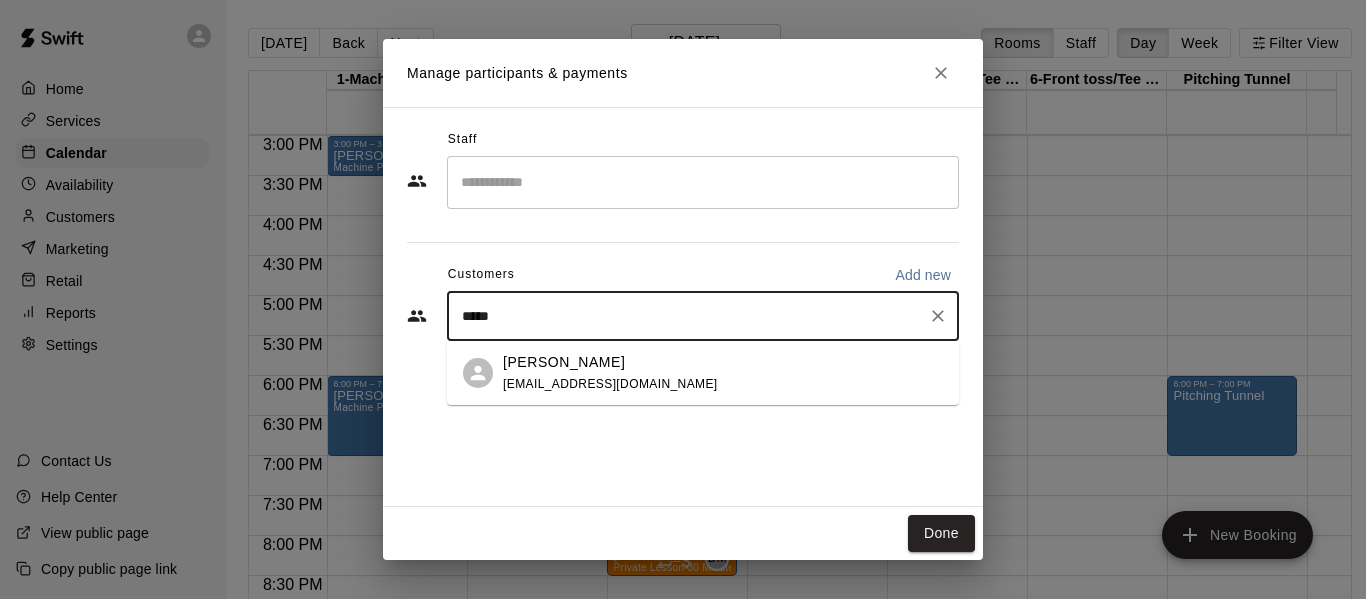 click on "[EMAIL_ADDRESS][DOMAIN_NAME]" at bounding box center (610, 384) 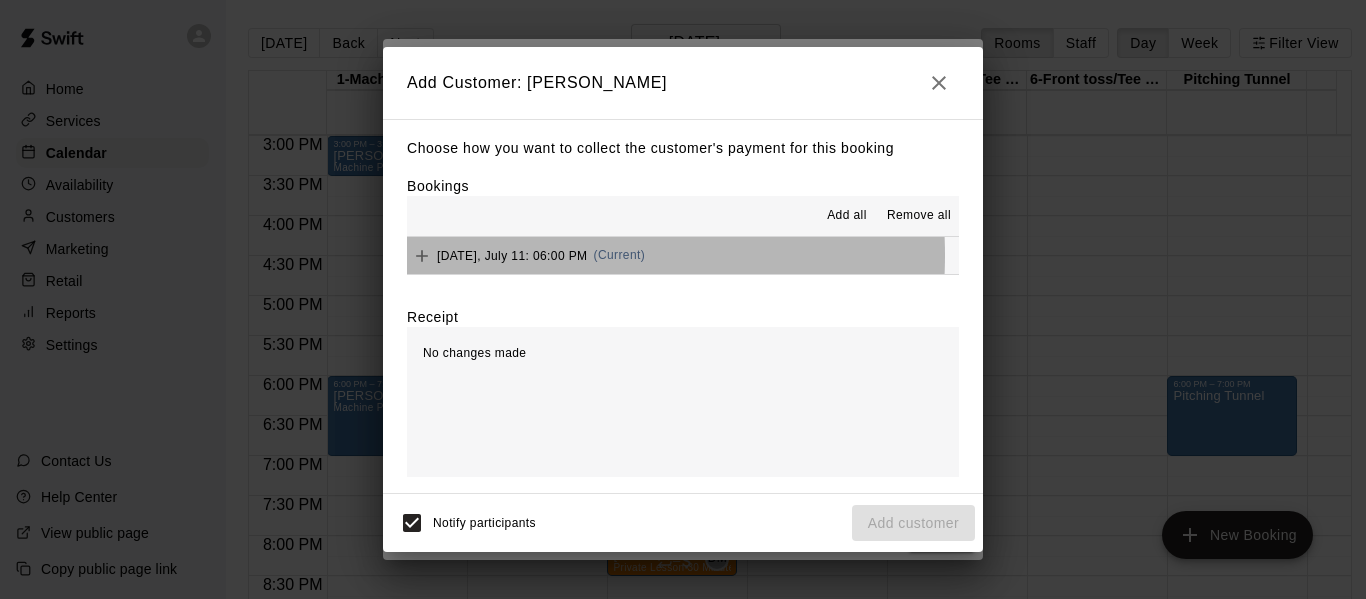 click on "[DATE], July 11: 06:00 PM" at bounding box center (512, 255) 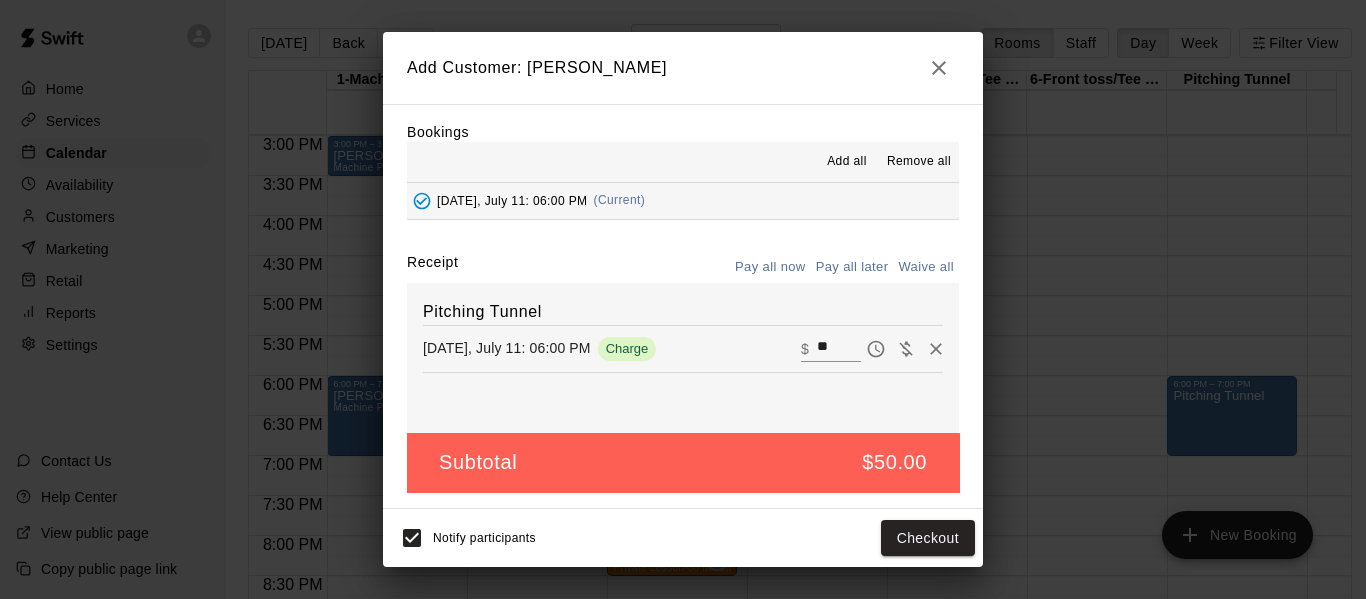 scroll, scrollTop: 0, scrollLeft: 0, axis: both 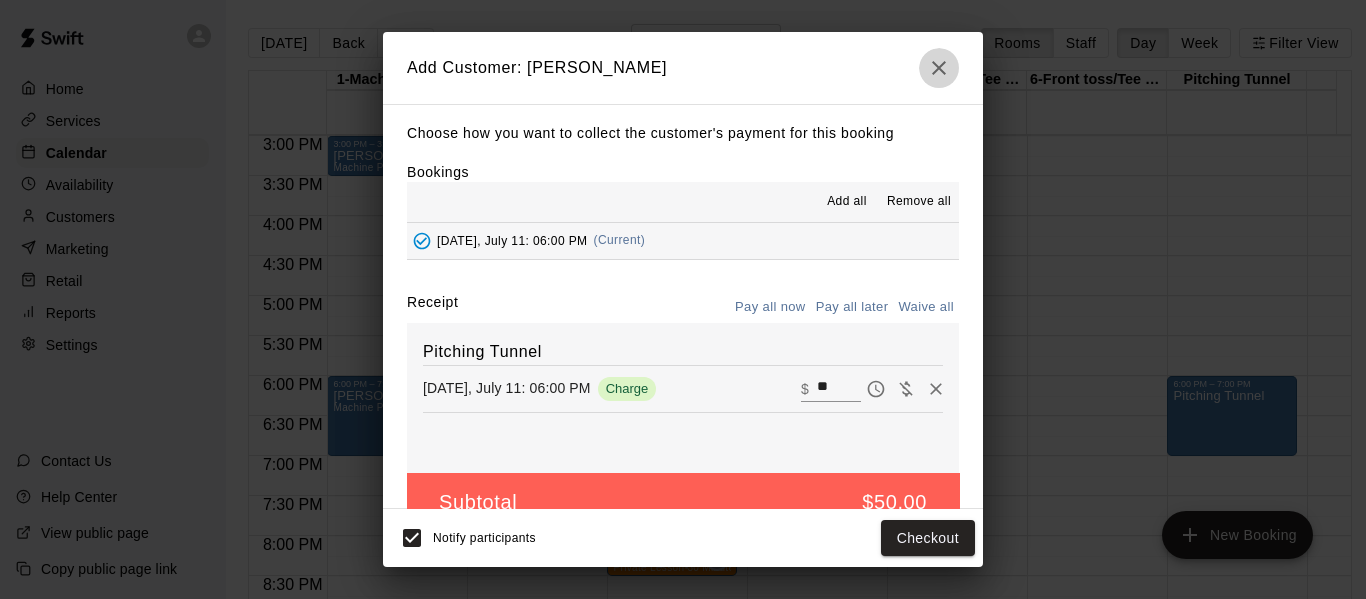 click 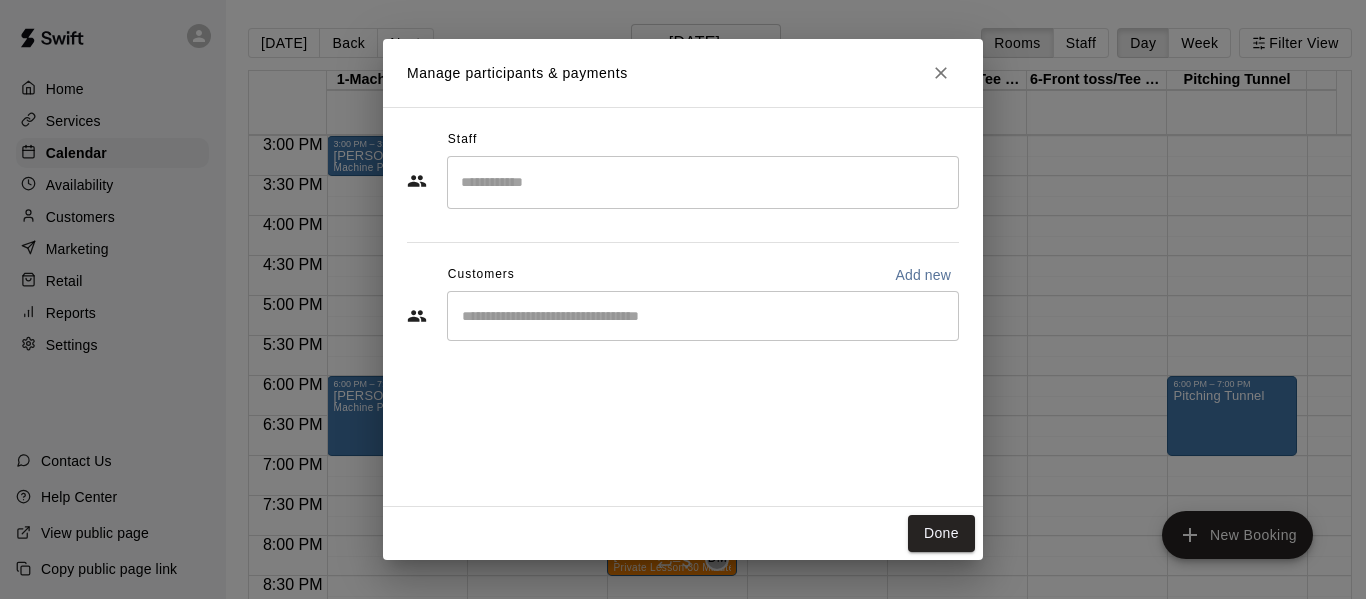 click 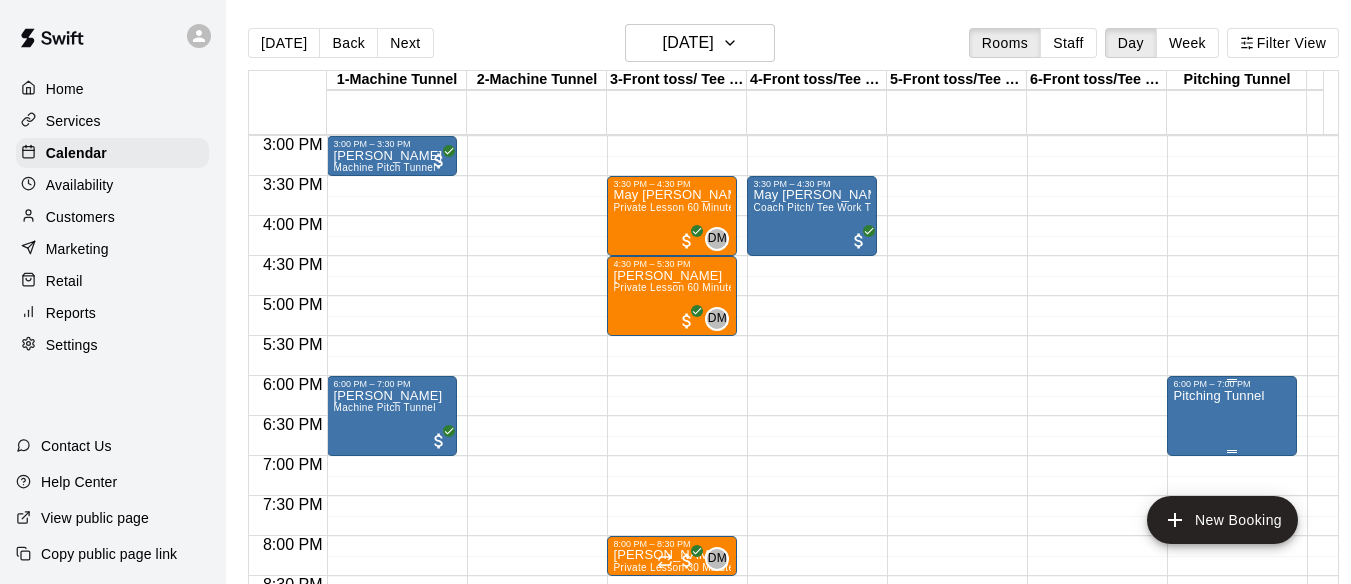 click on "Pitching Tunnel" at bounding box center (1218, 681) 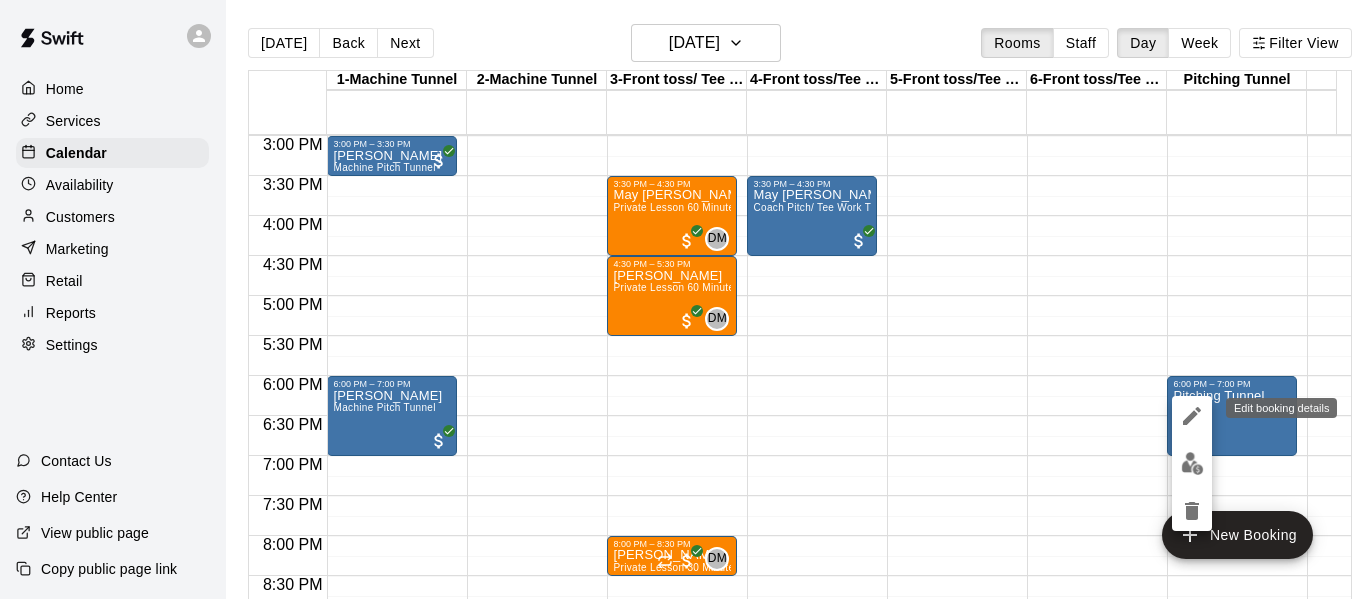 click 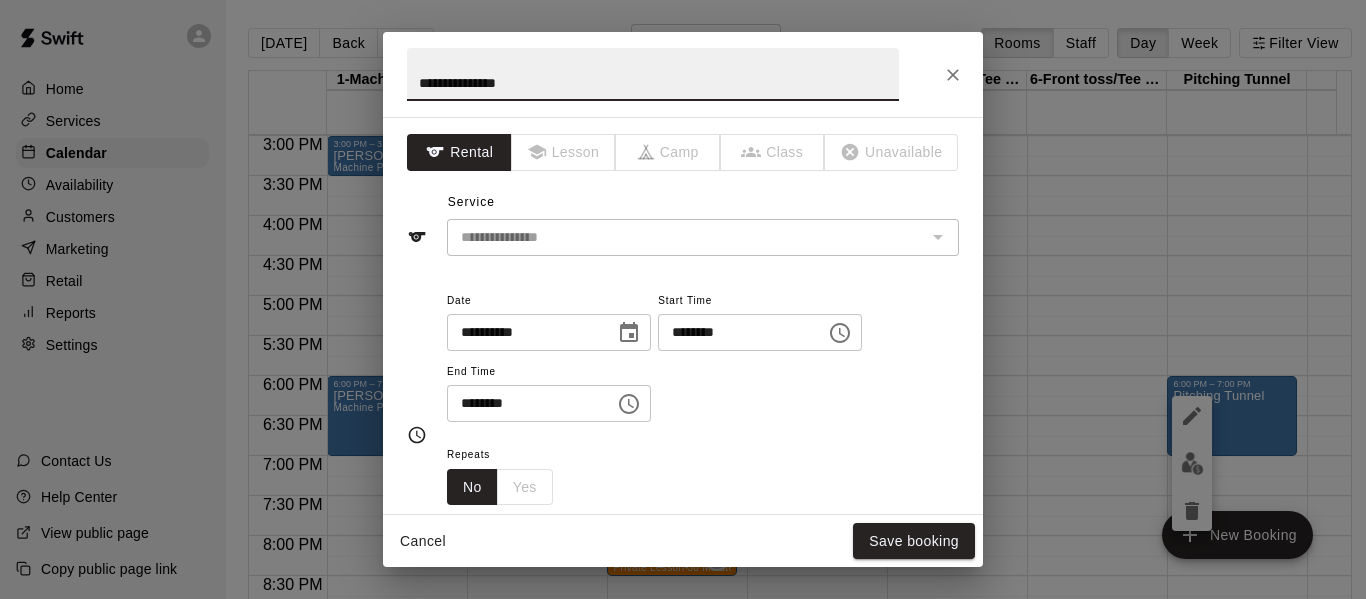 drag, startPoint x: 592, startPoint y: 69, endPoint x: 359, endPoint y: 42, distance: 234.55916 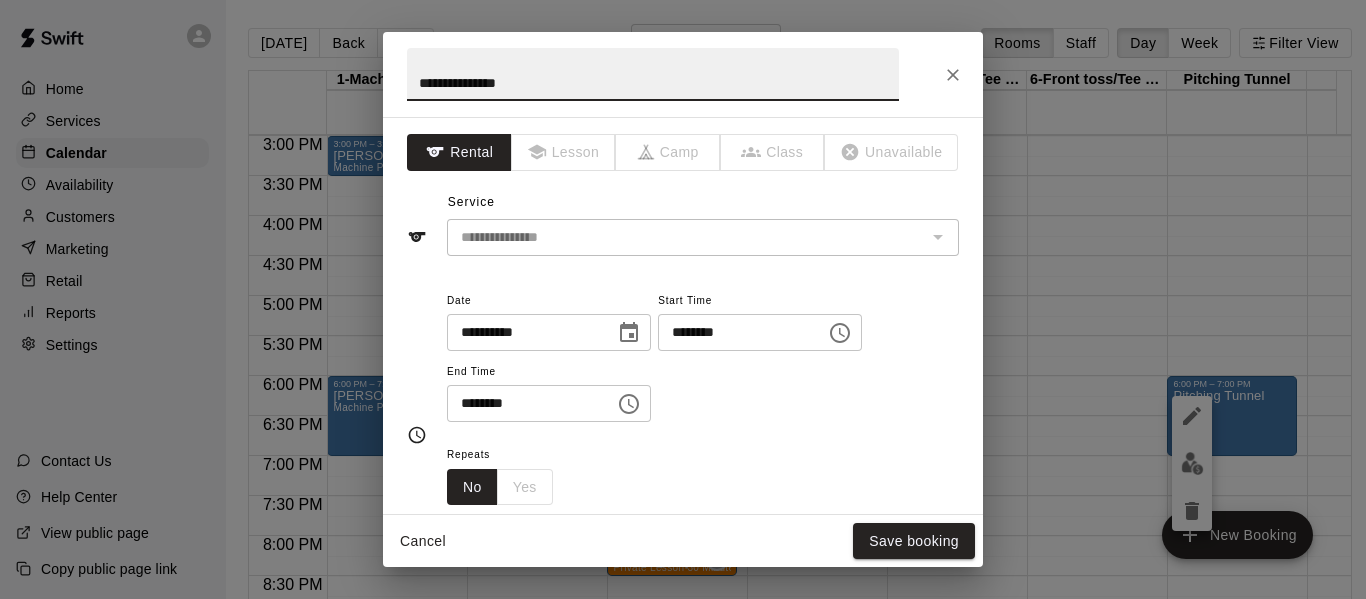 click on "**********" at bounding box center (683, 299) 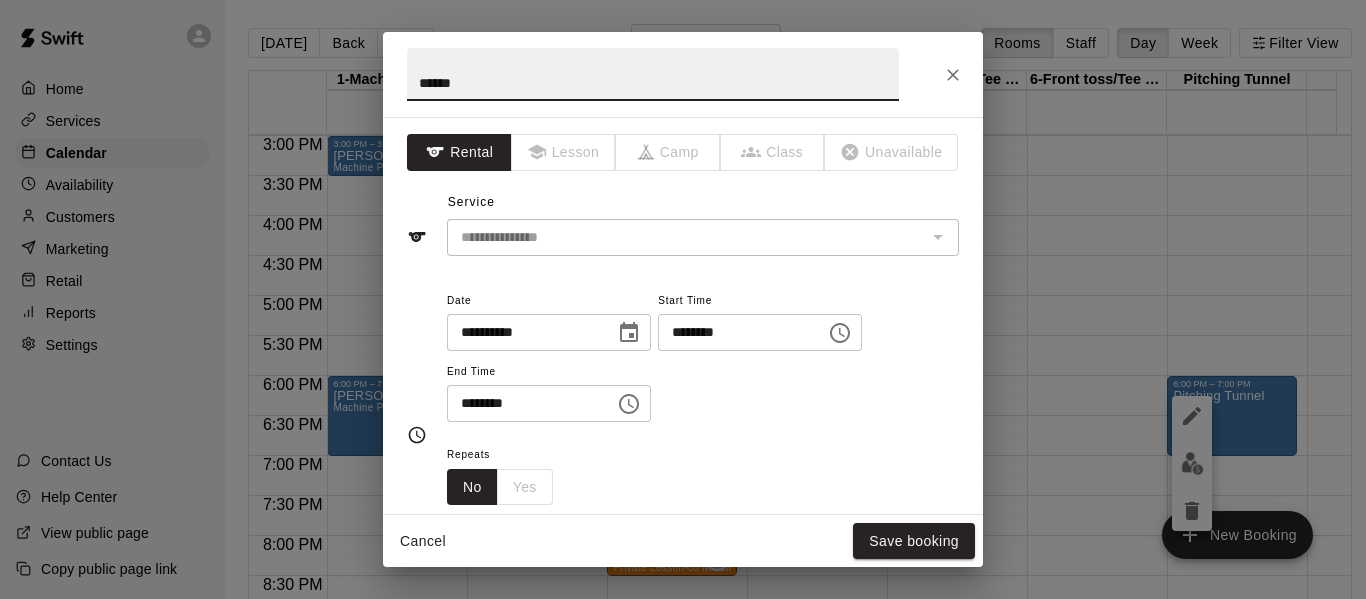 click on "*****" at bounding box center (653, 74) 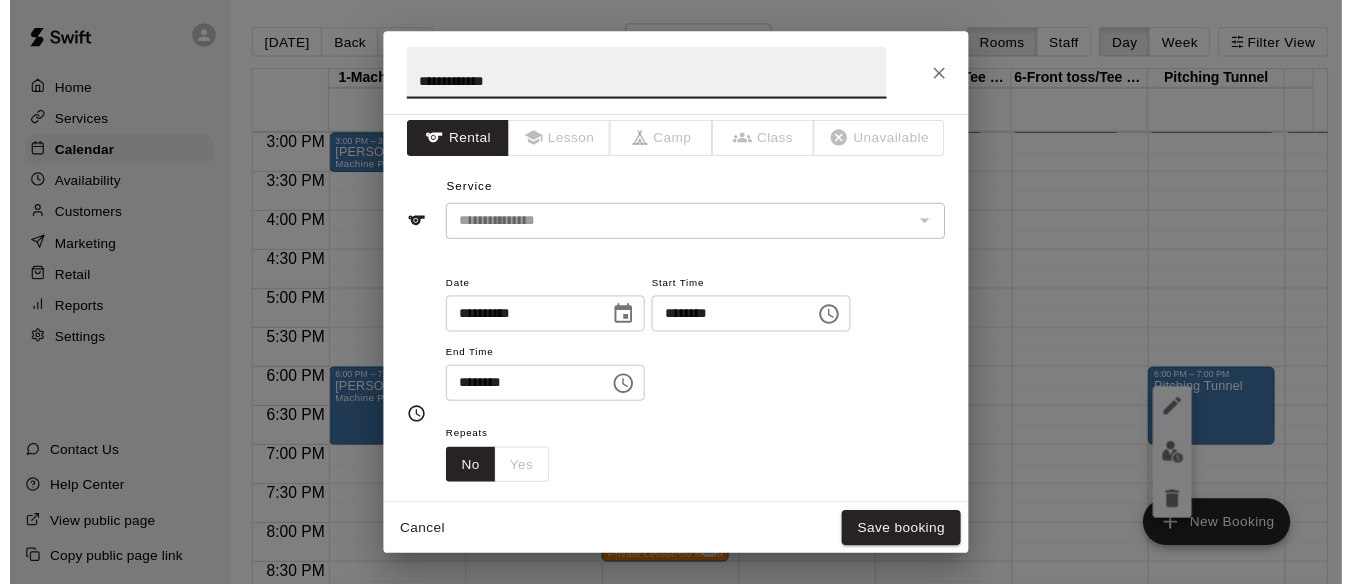 scroll, scrollTop: 0, scrollLeft: 0, axis: both 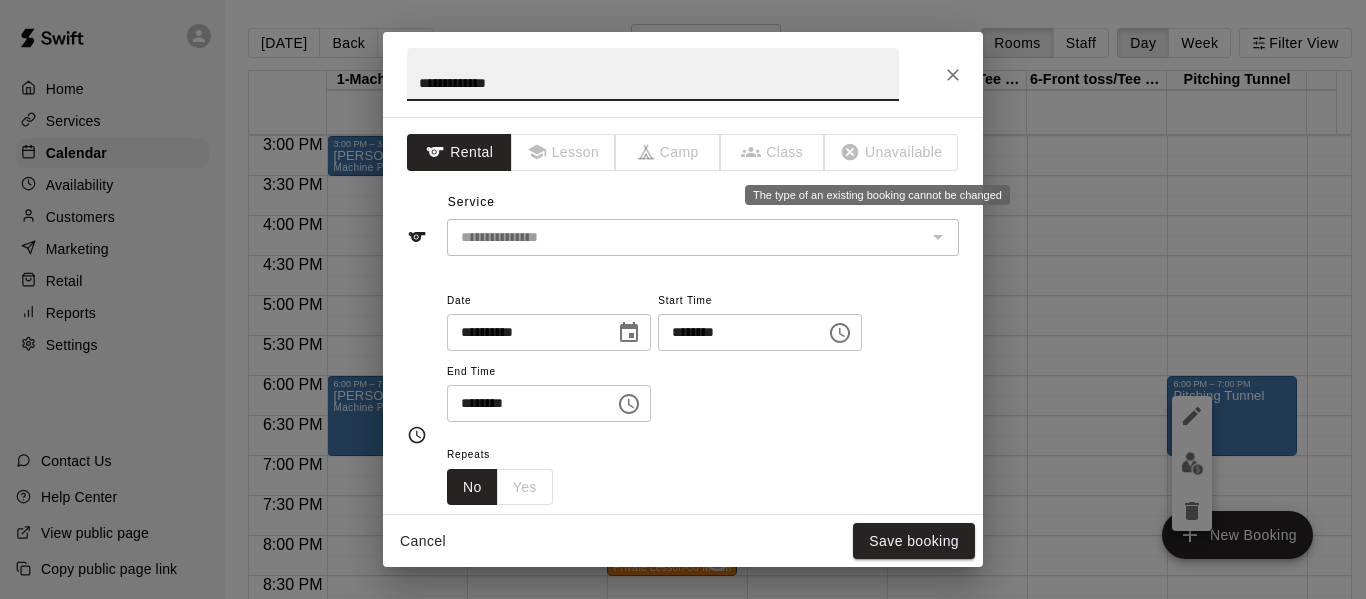 type on "**********" 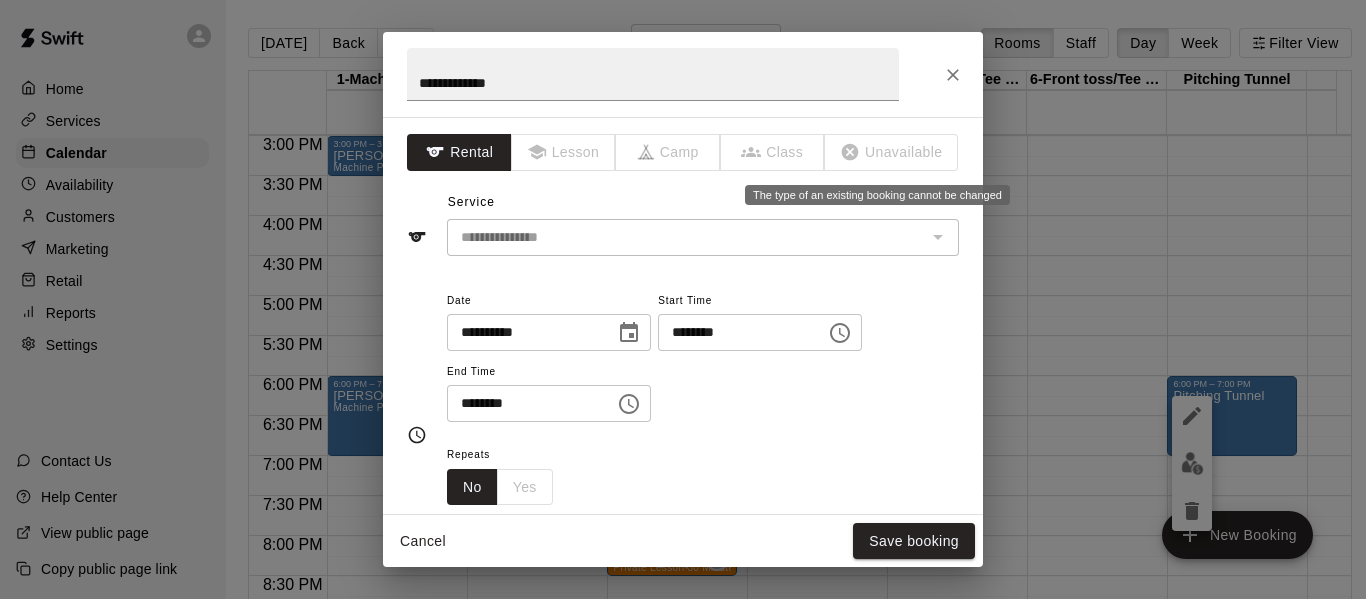 click on "Unavailable" at bounding box center [892, 152] 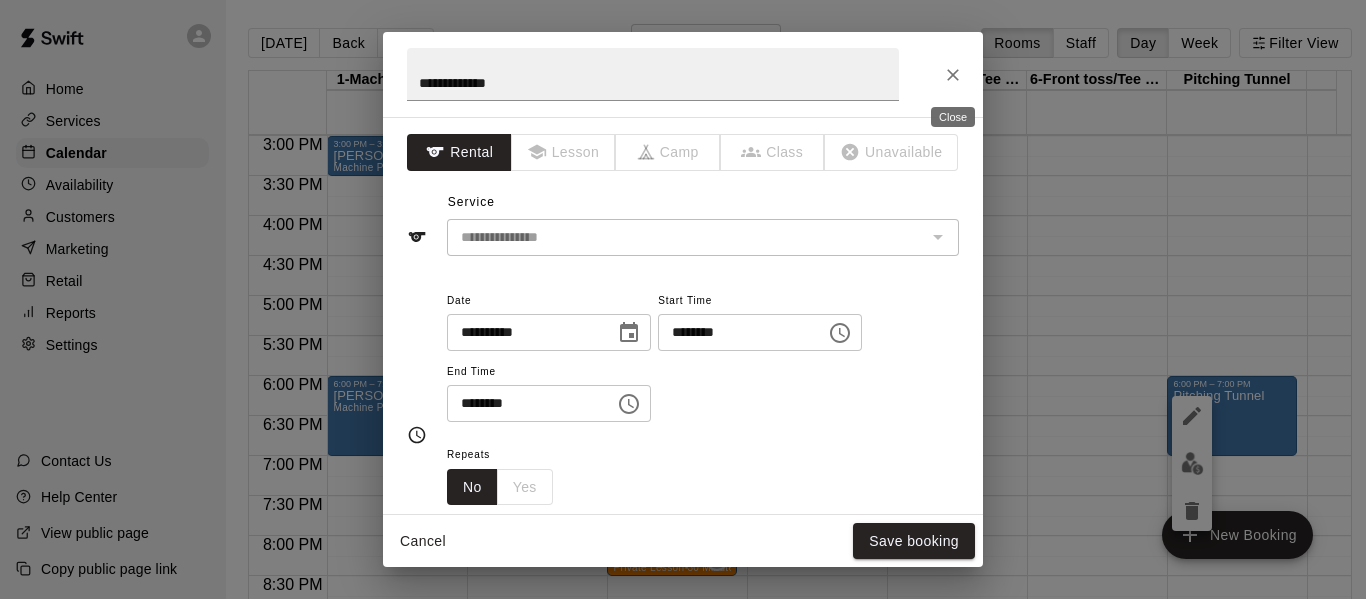 click 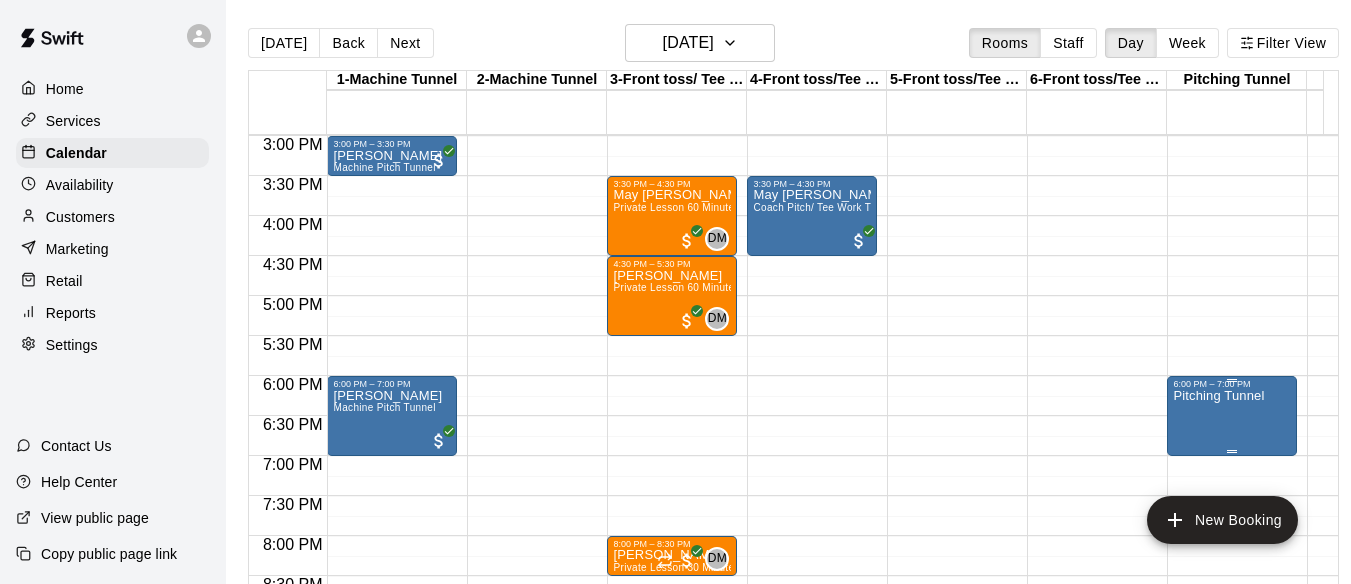 click on "Pitching Tunnel" at bounding box center (1218, 396) 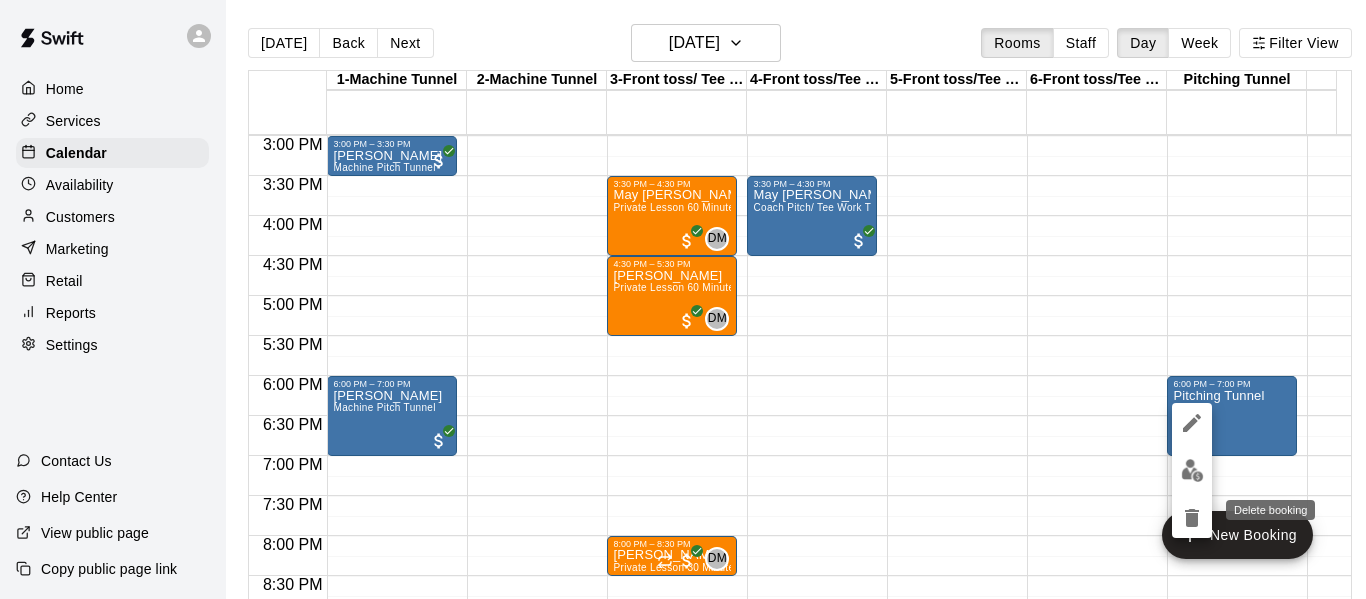 click 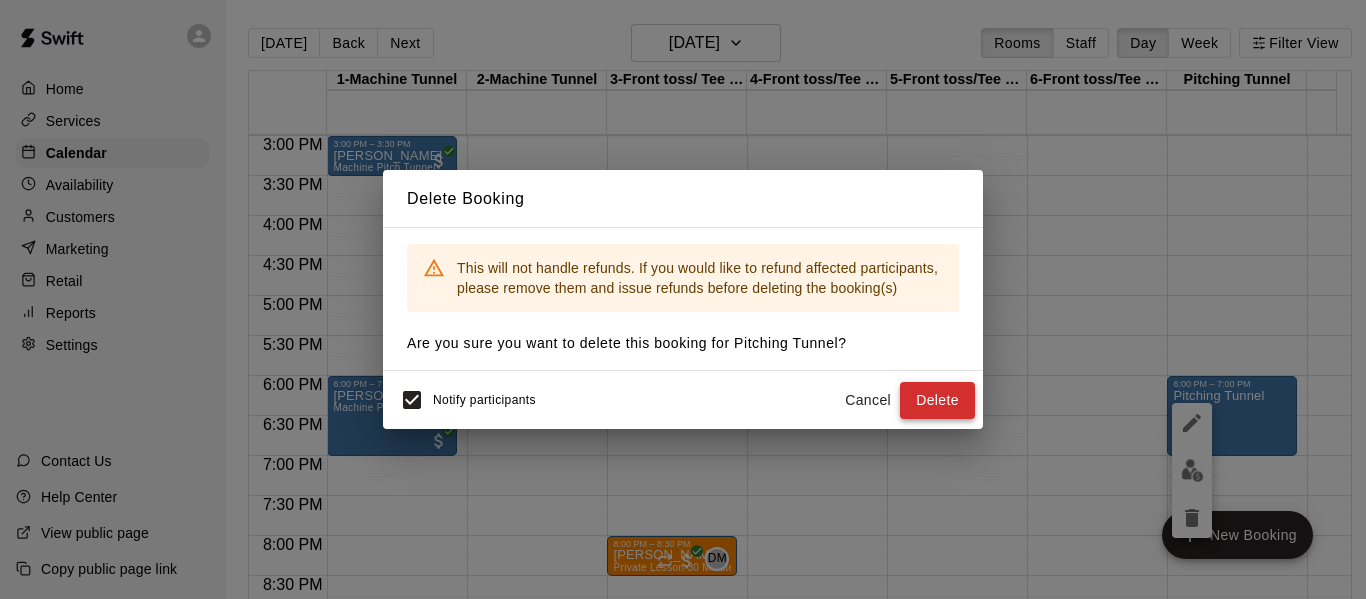 click on "Delete" at bounding box center (937, 400) 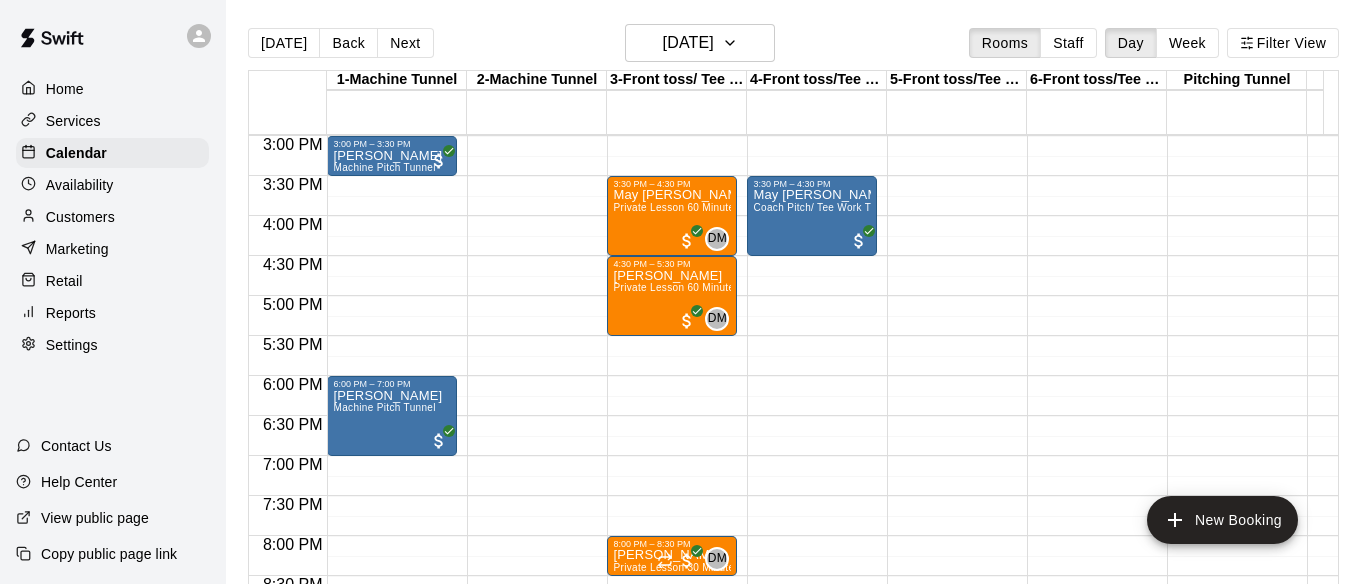 click on "12:00 AM – 3:00 PM Closed 9:00 PM – 11:59 PM Closed" at bounding box center (1232, -104) 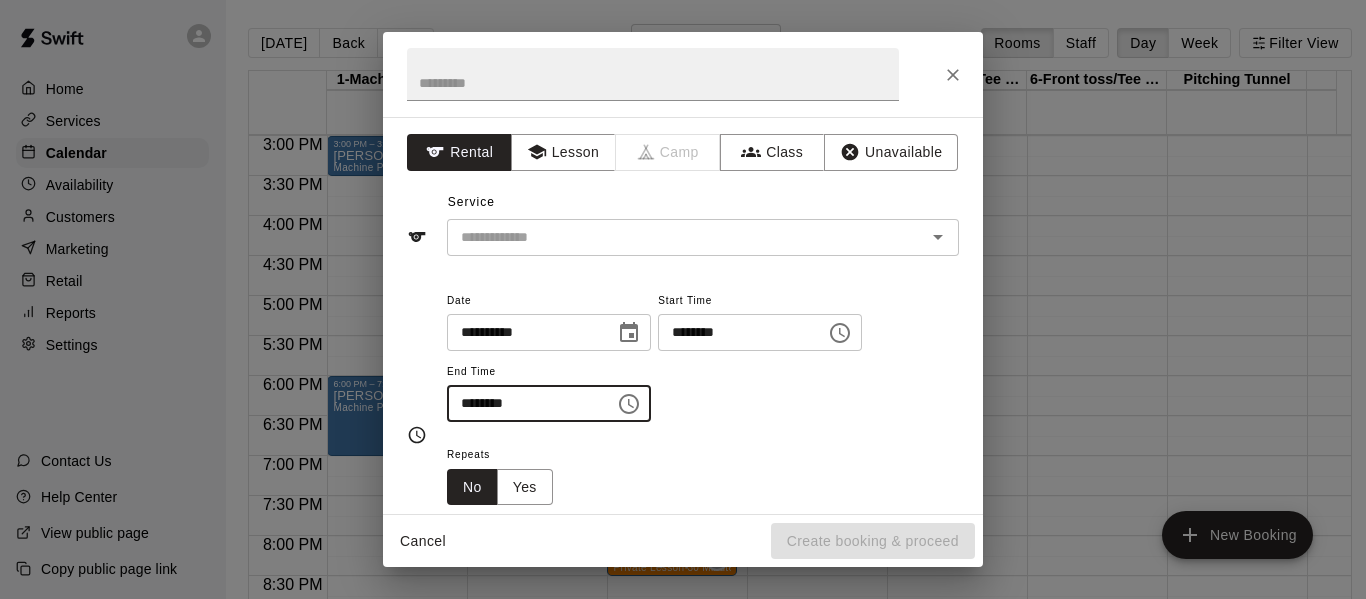 click on "********" at bounding box center [524, 403] 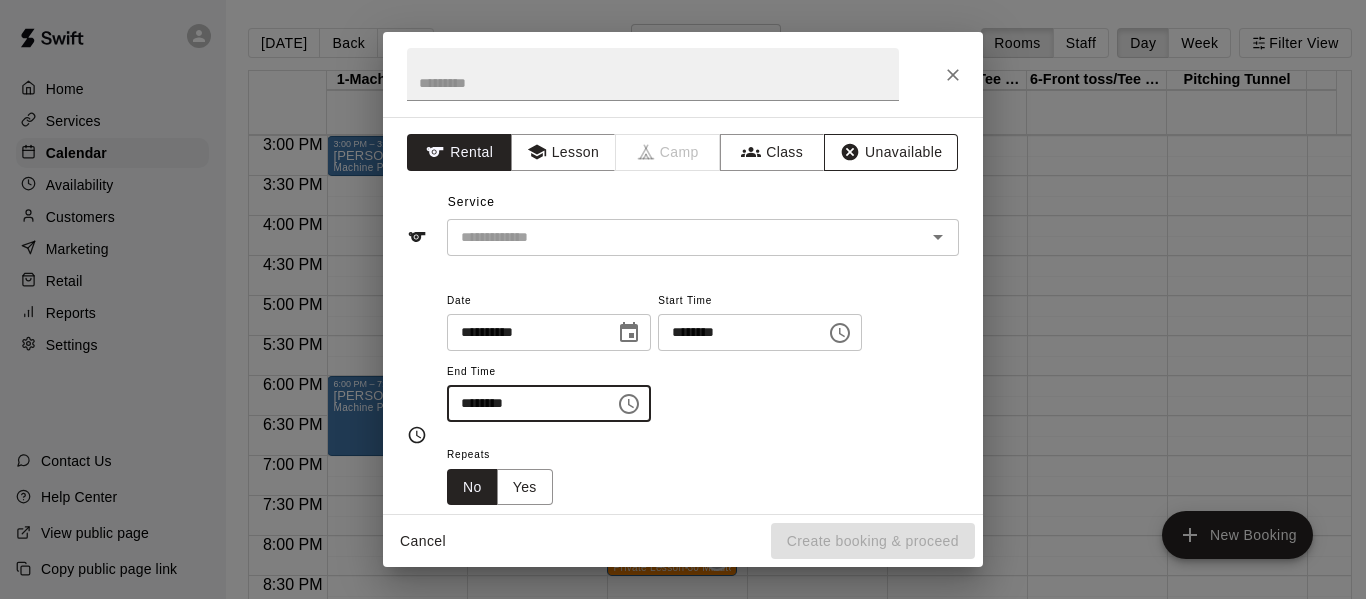 type on "********" 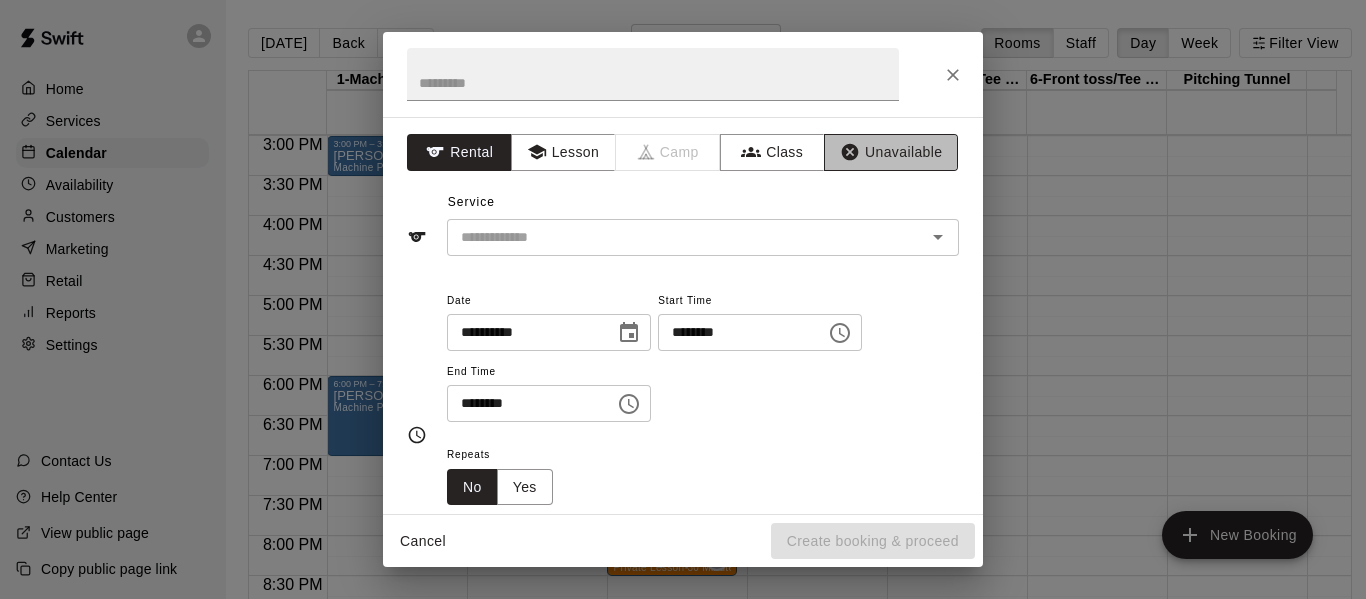 click on "Unavailable" at bounding box center [891, 152] 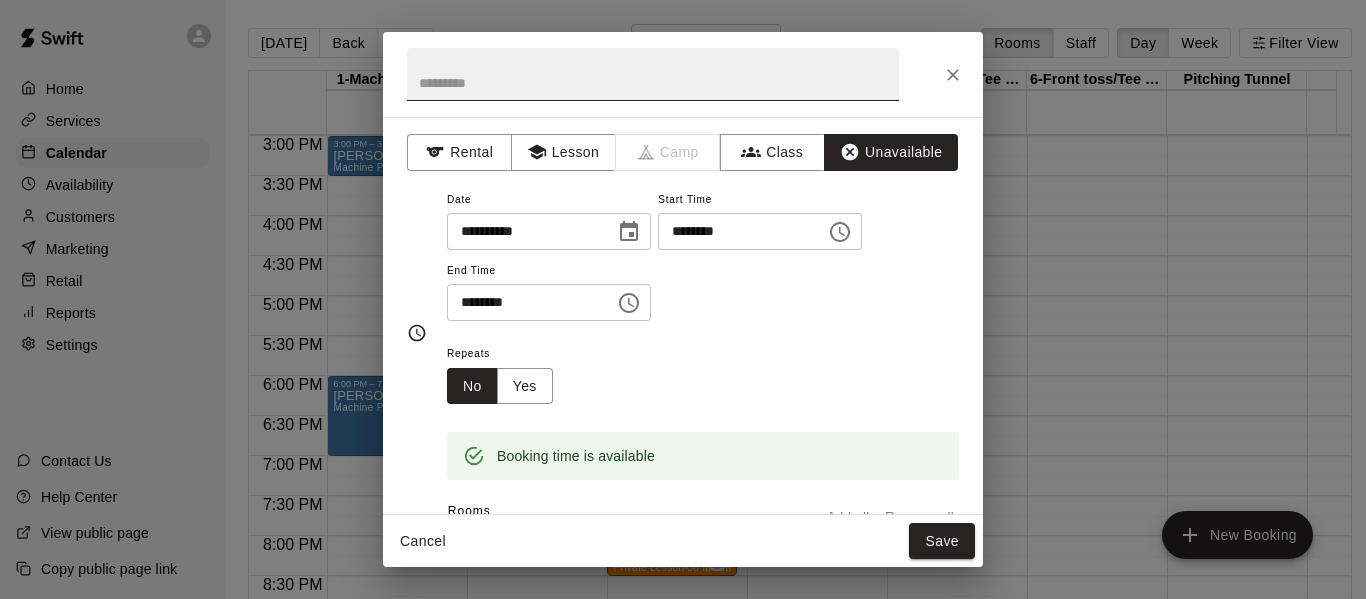 click at bounding box center [653, 74] 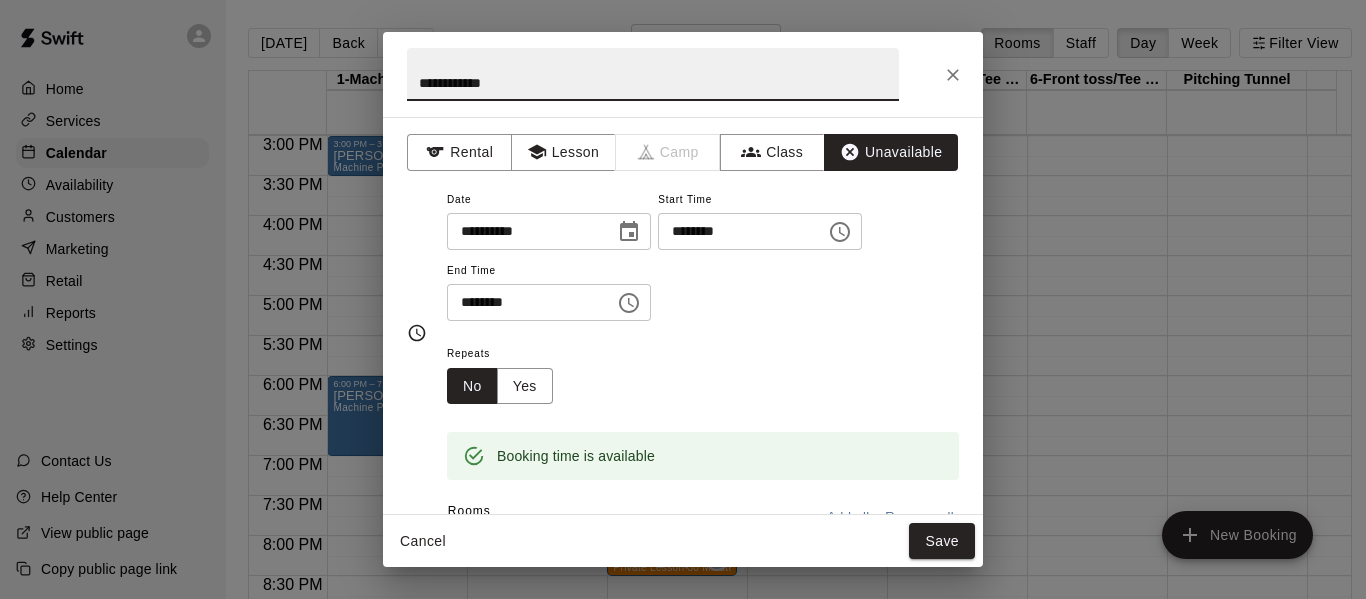 click on "**********" at bounding box center [653, 74] 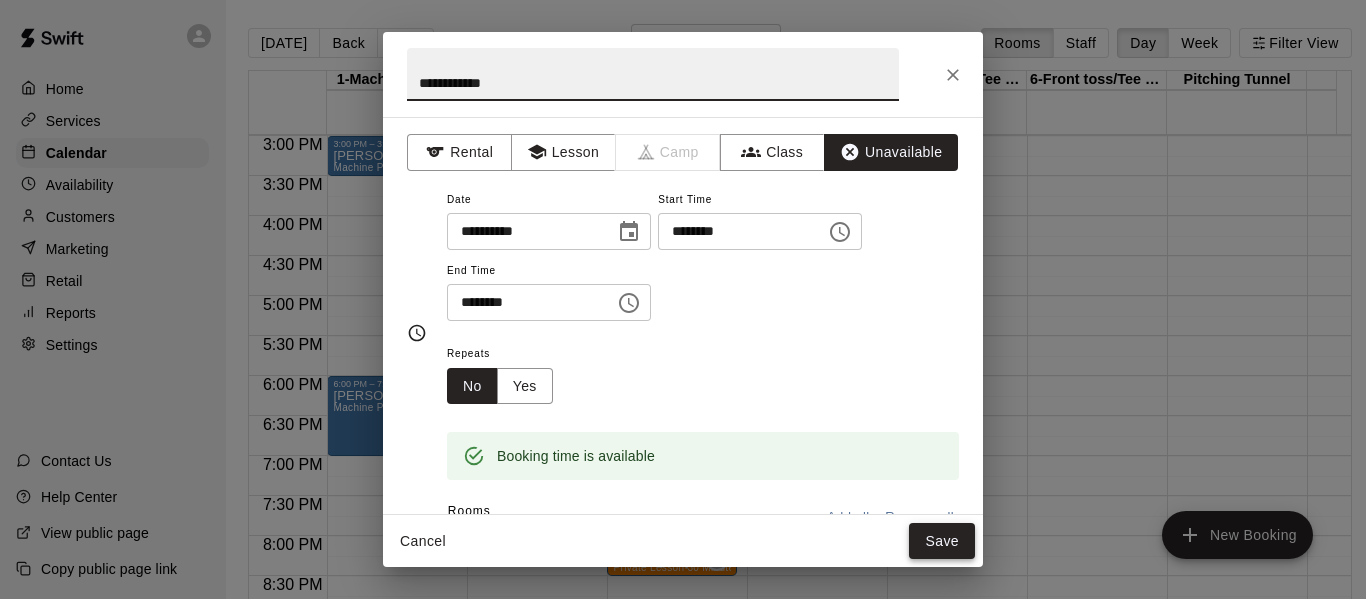 type on "**********" 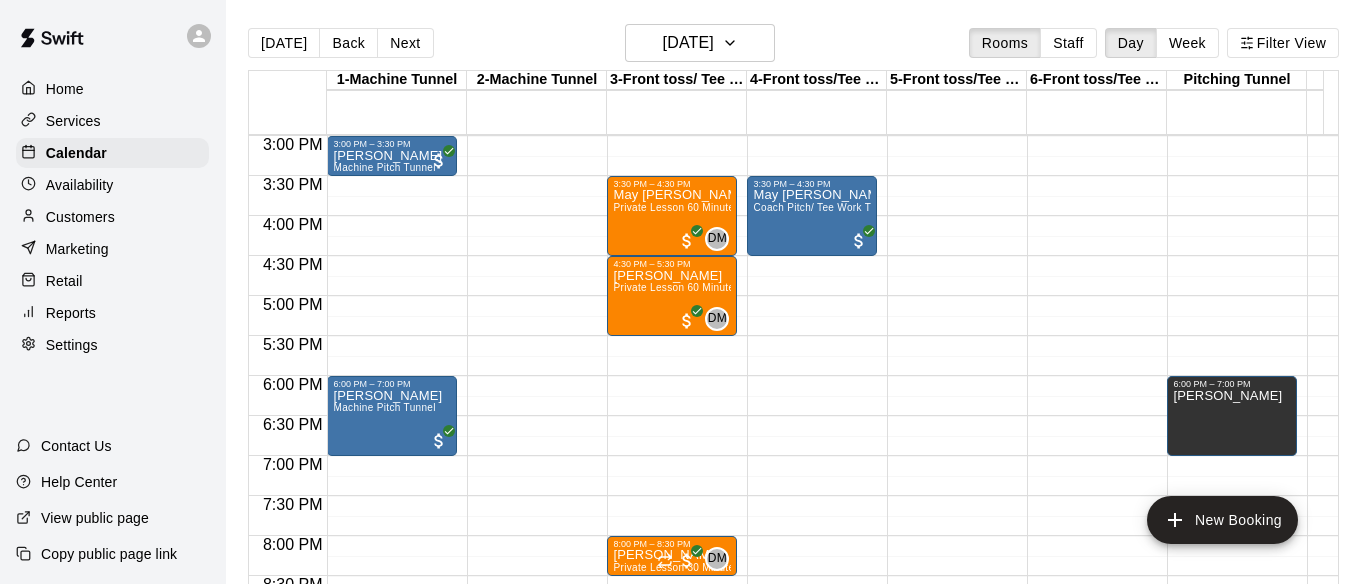 click on "12:00 AM – 3:00 PM Closed 3:00 PM – 3:30 PM [PERSON_NAME] Machine Pitch Tunnel 6:00 PM – 7:00 PM [PERSON_NAME] Machine [GEOGRAPHIC_DATA] 9:00 PM – 11:59 PM Closed" at bounding box center (392, -104) 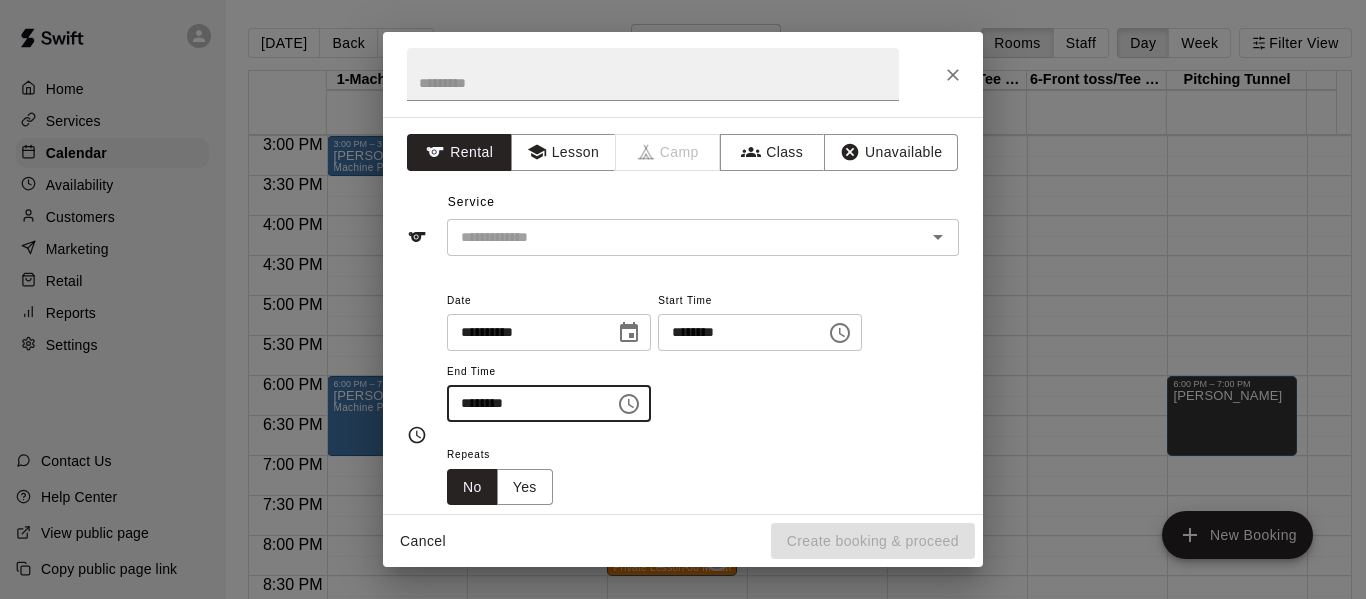 click on "********" at bounding box center [524, 403] 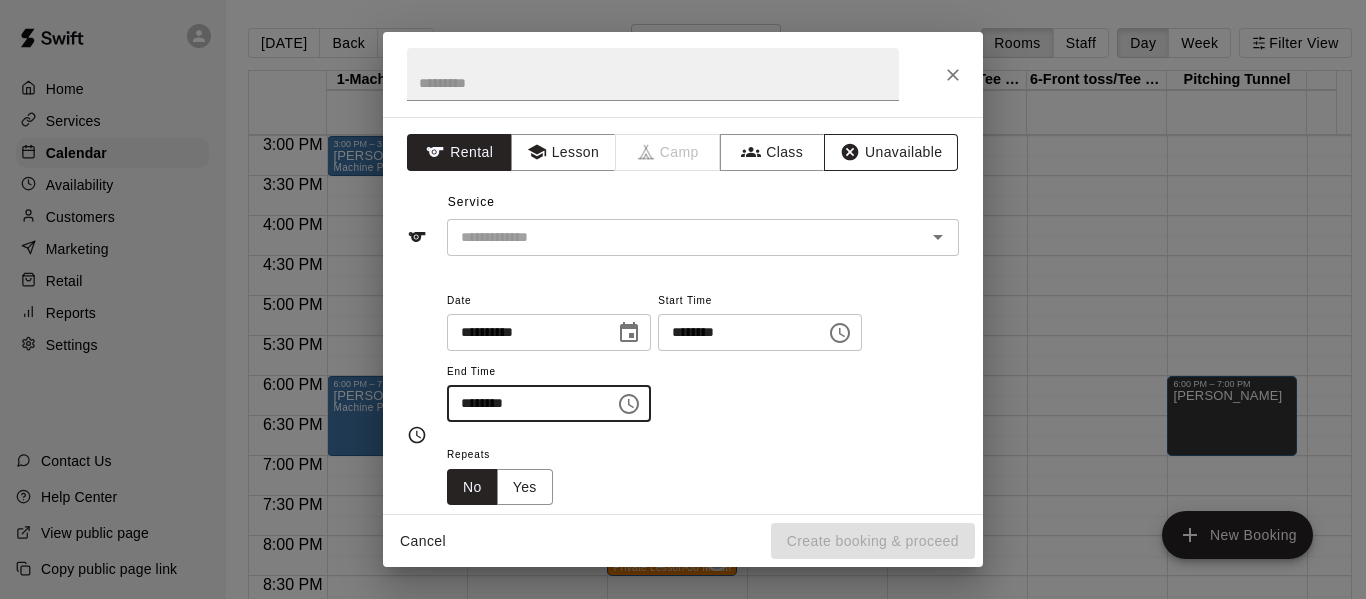 type on "********" 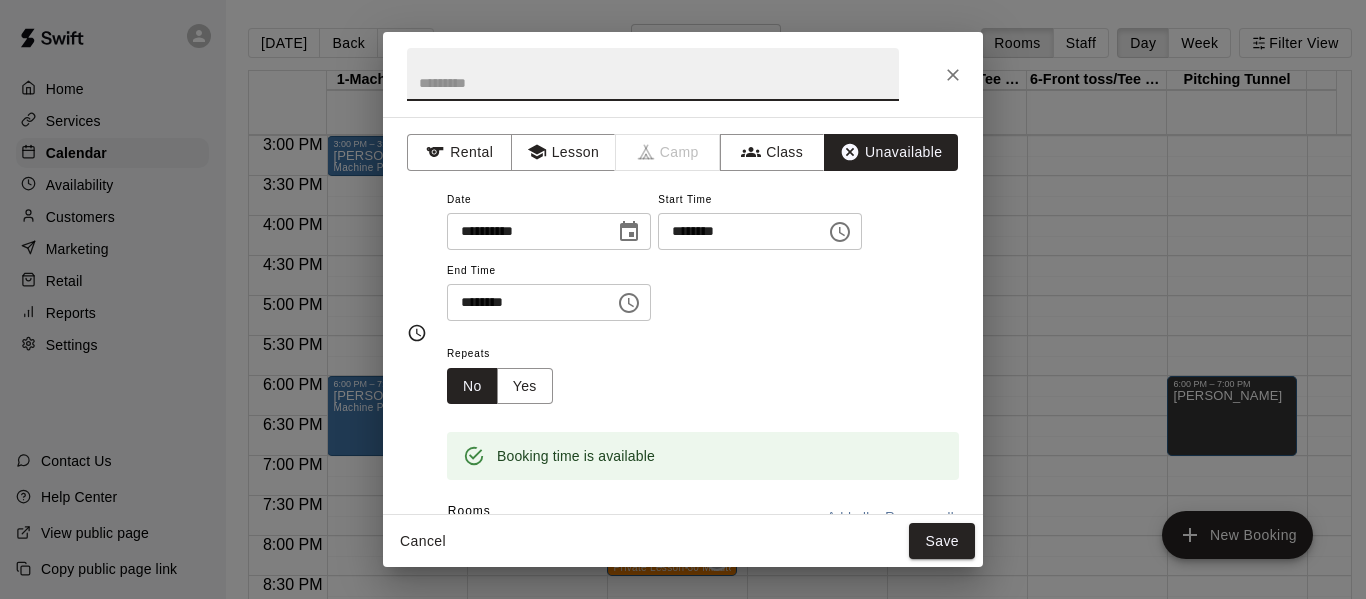 click at bounding box center (653, 74) 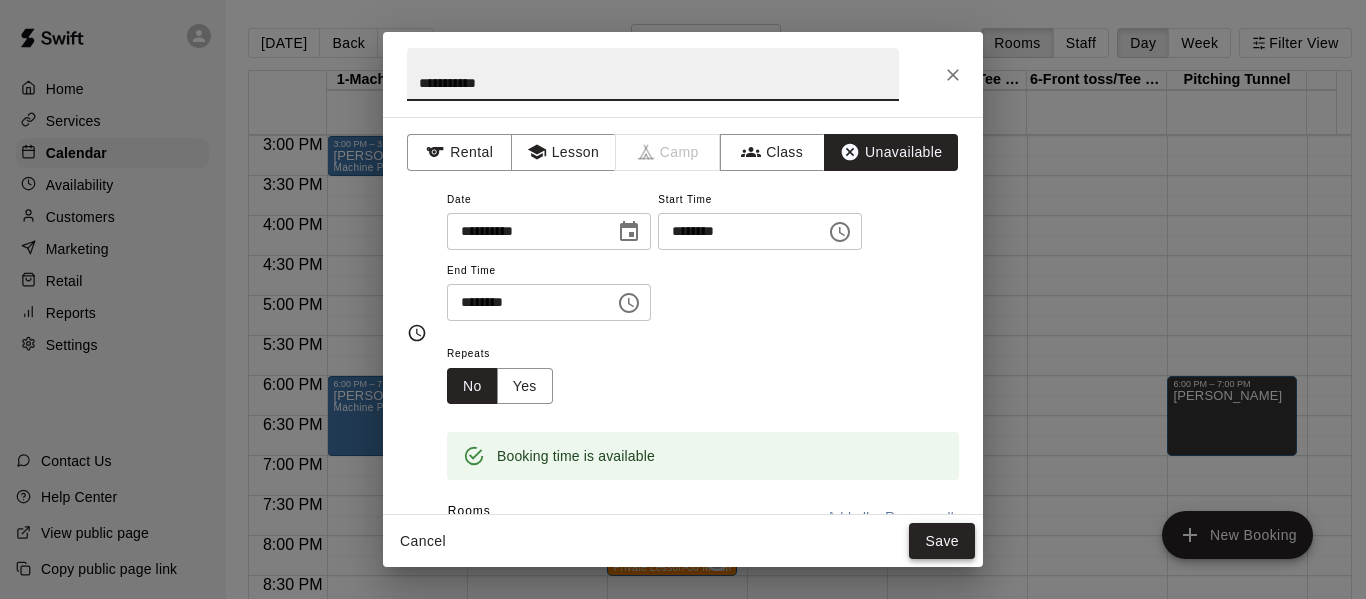 type on "**********" 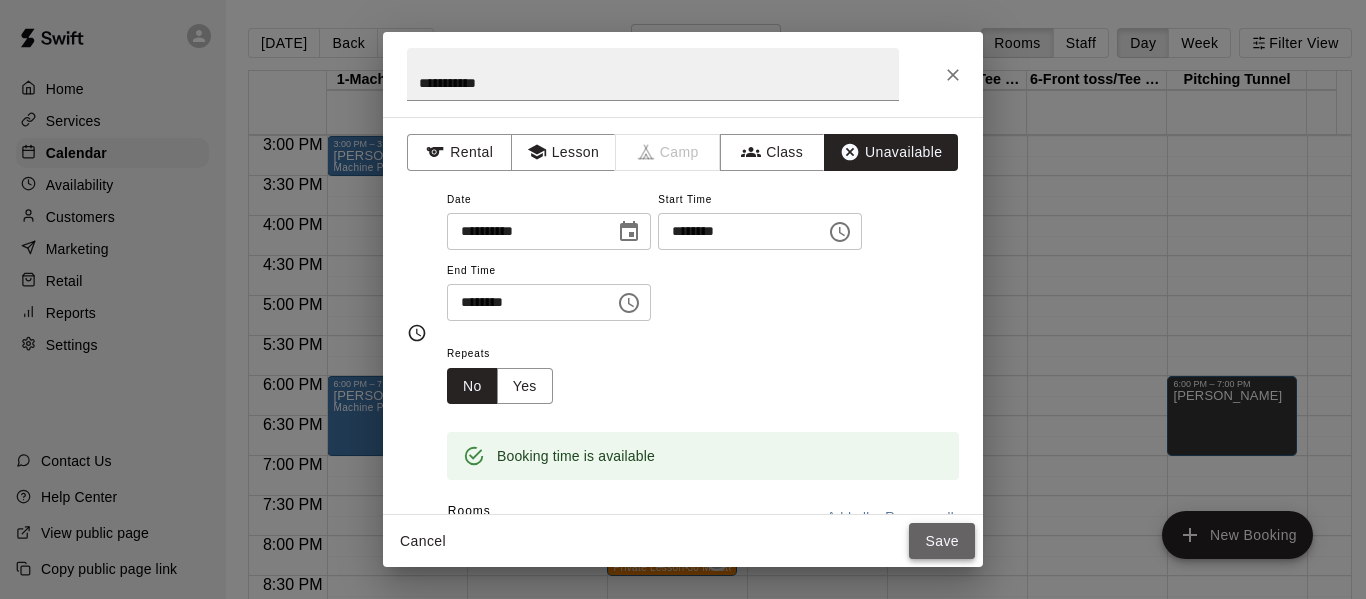 click on "Save" at bounding box center (942, 541) 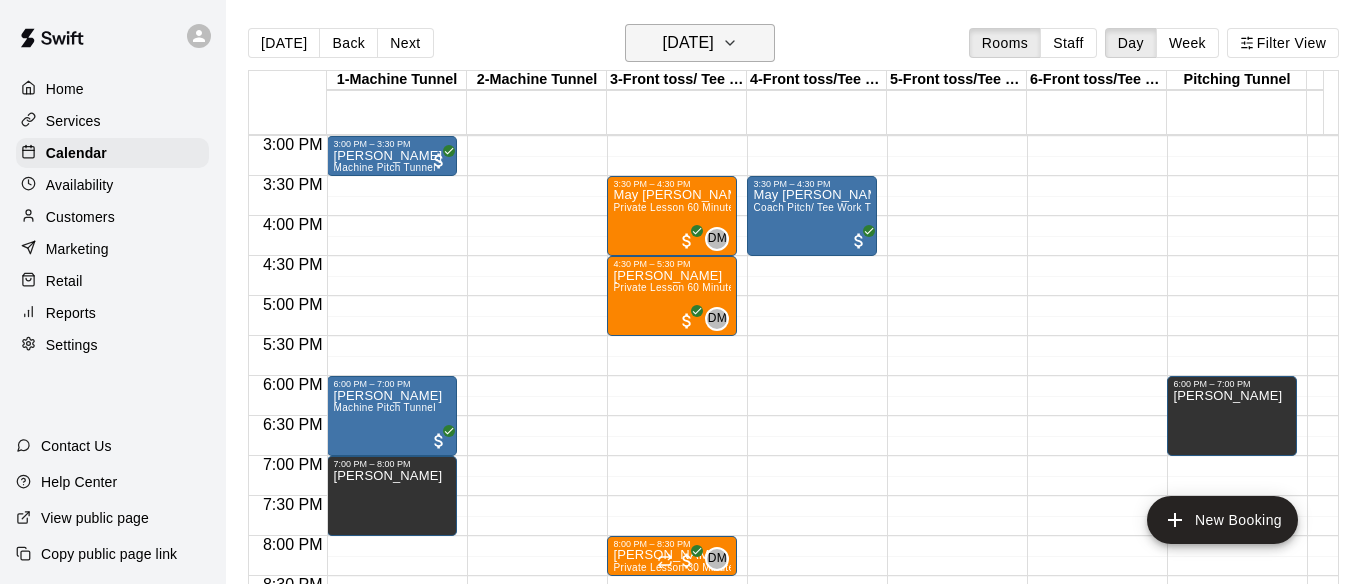 click on "[DATE]" at bounding box center (700, 43) 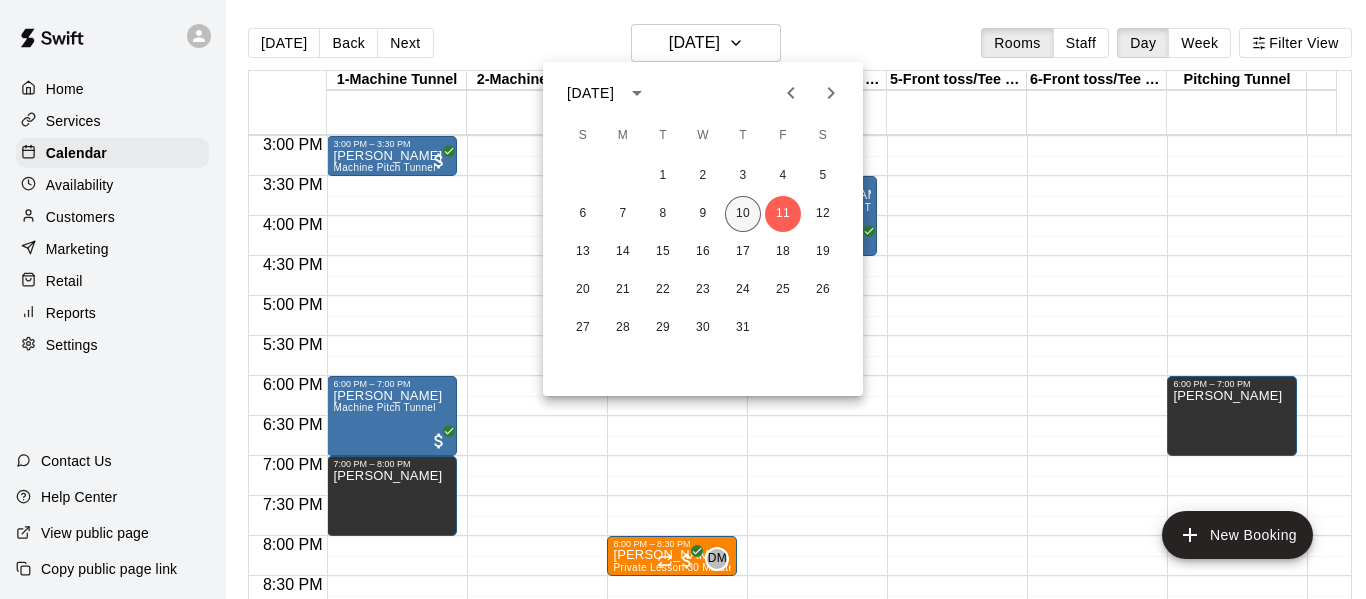 click on "10" at bounding box center [743, 214] 